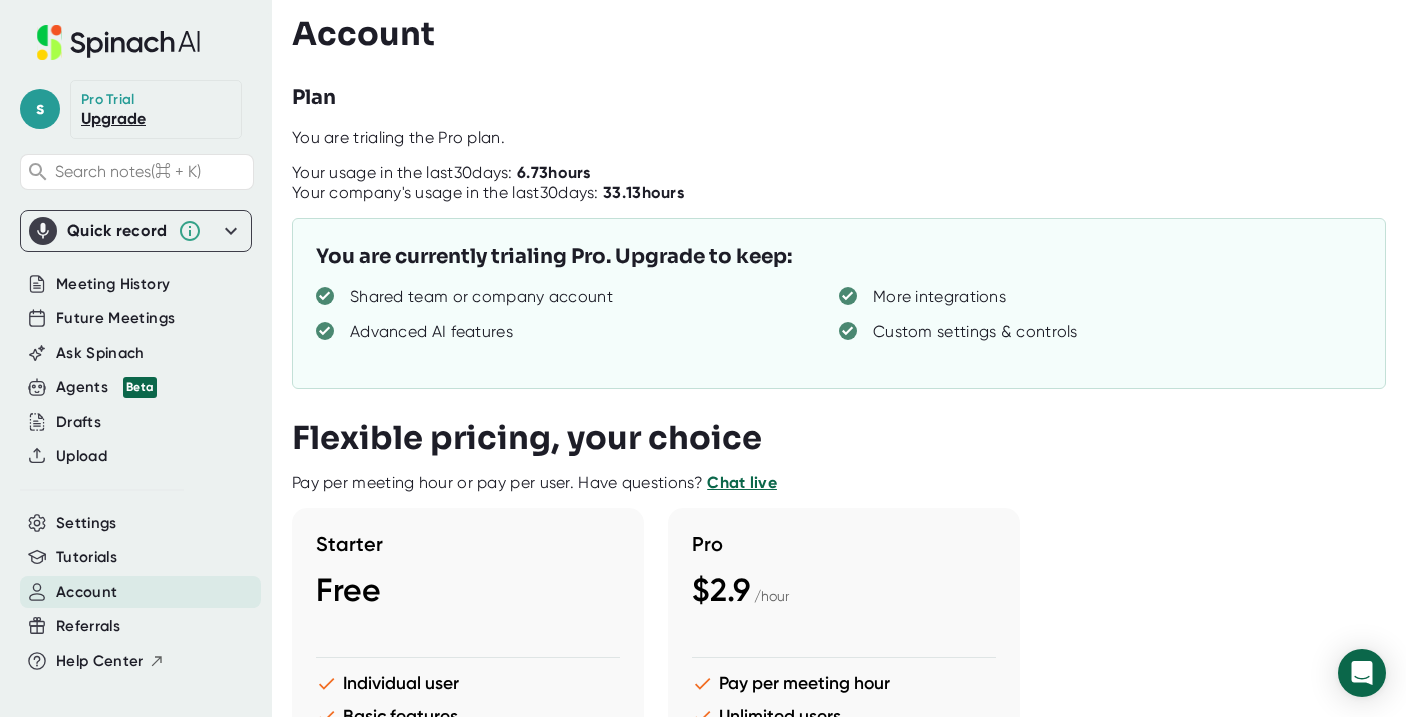 scroll, scrollTop: 0, scrollLeft: 0, axis: both 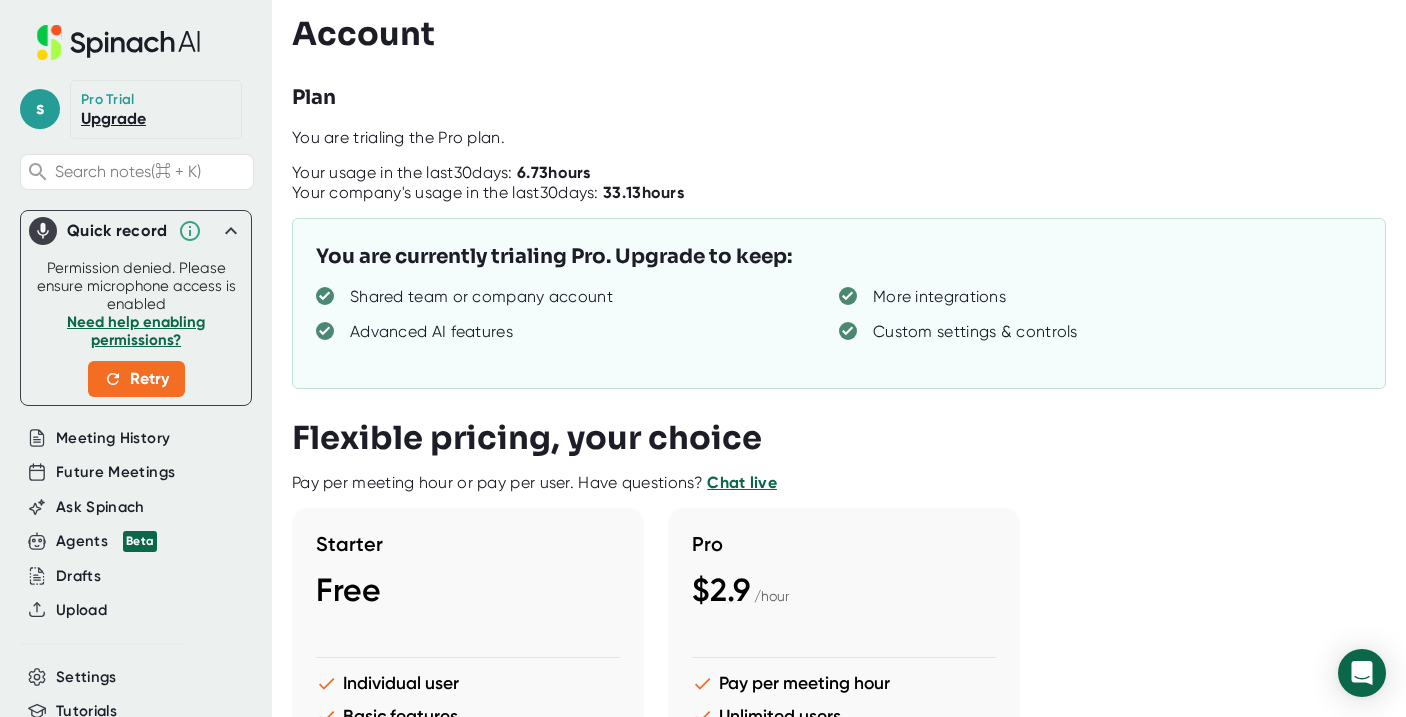 click 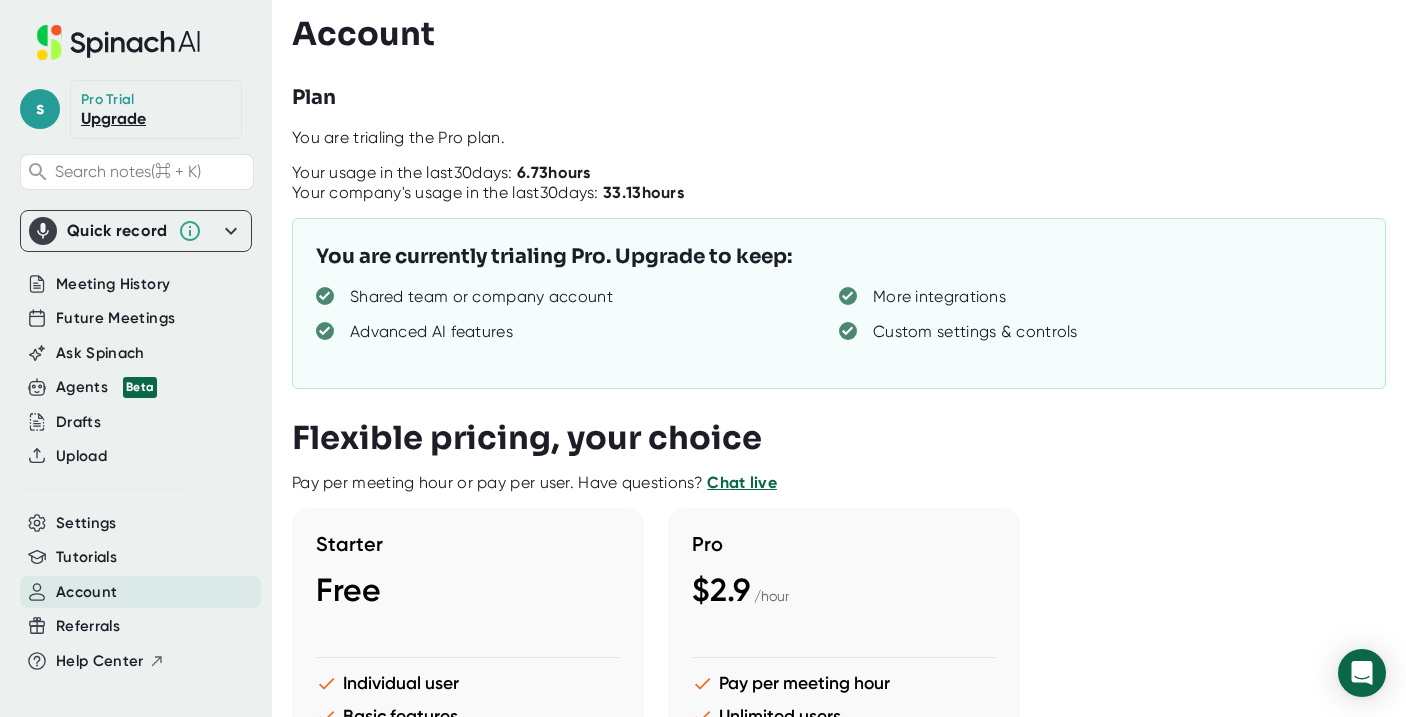 click 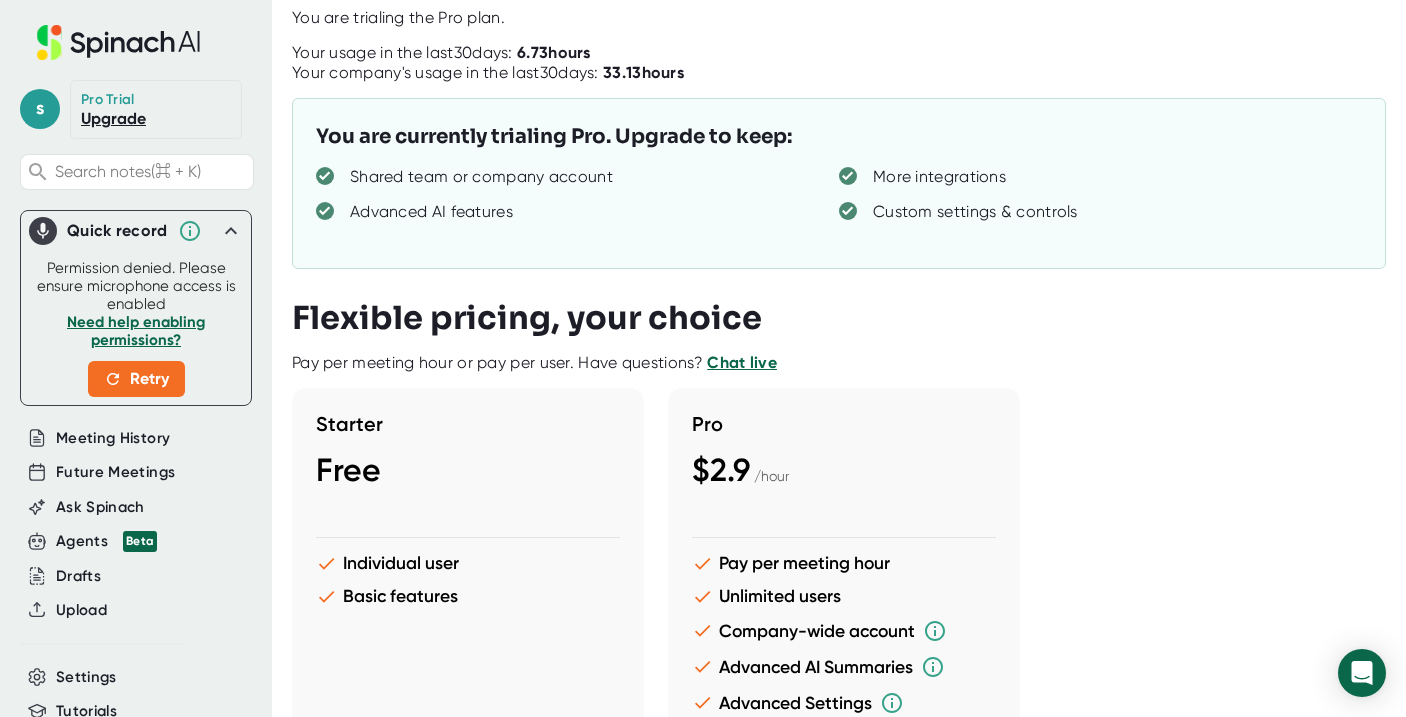 scroll, scrollTop: 119, scrollLeft: 0, axis: vertical 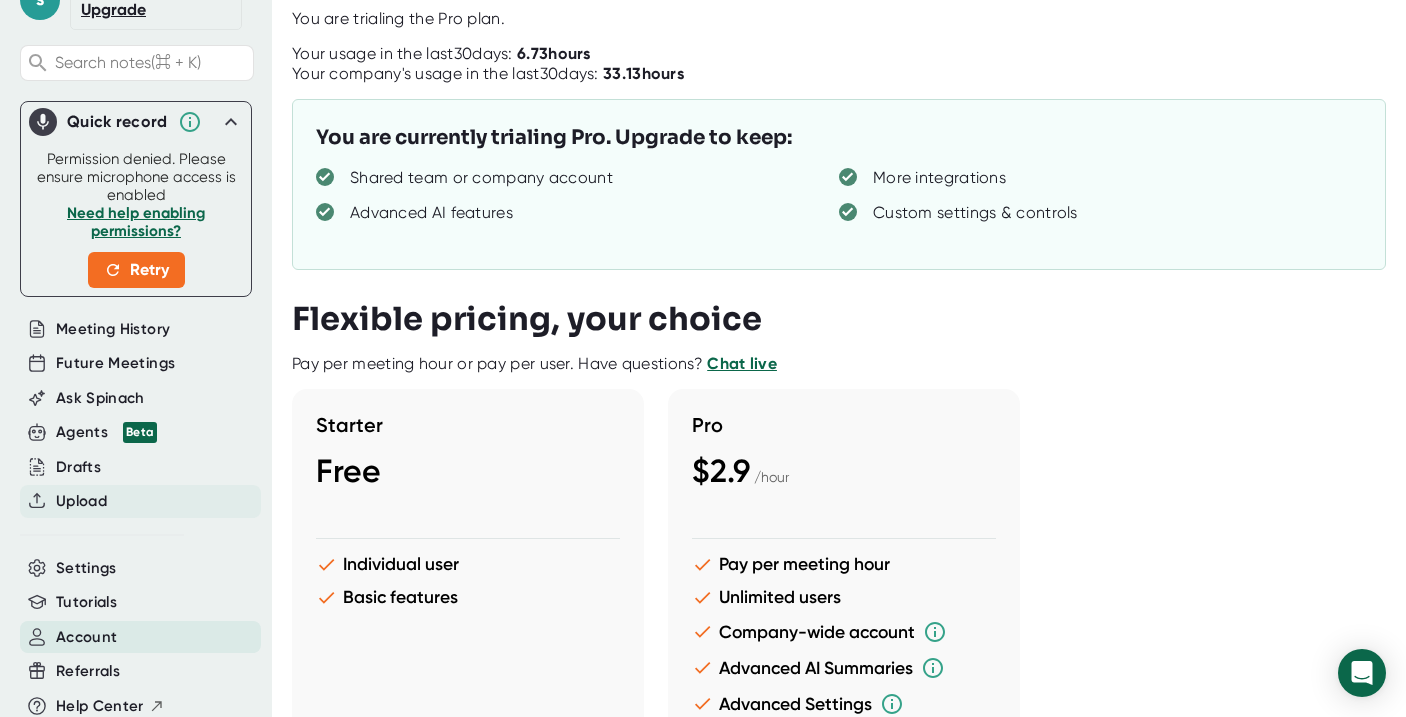 click on "Upload" at bounding box center [81, 501] 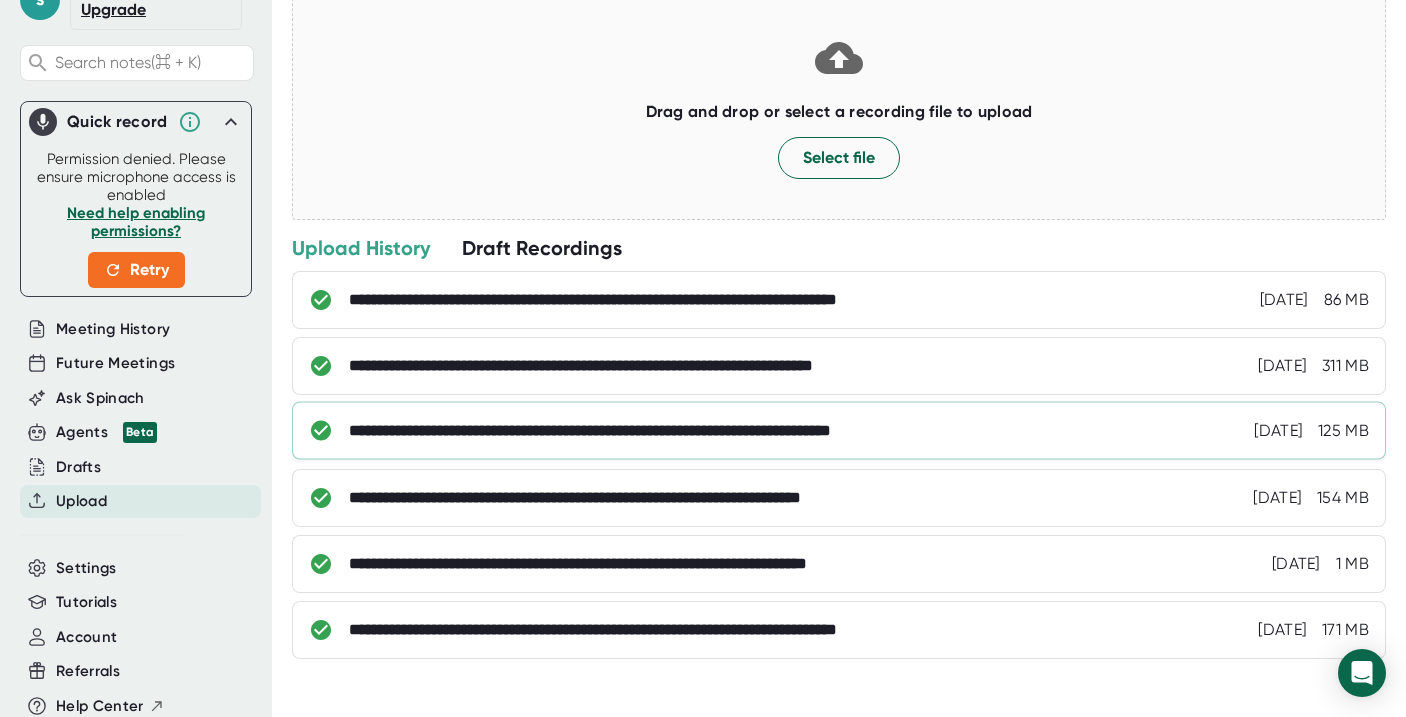 scroll, scrollTop: 147, scrollLeft: 0, axis: vertical 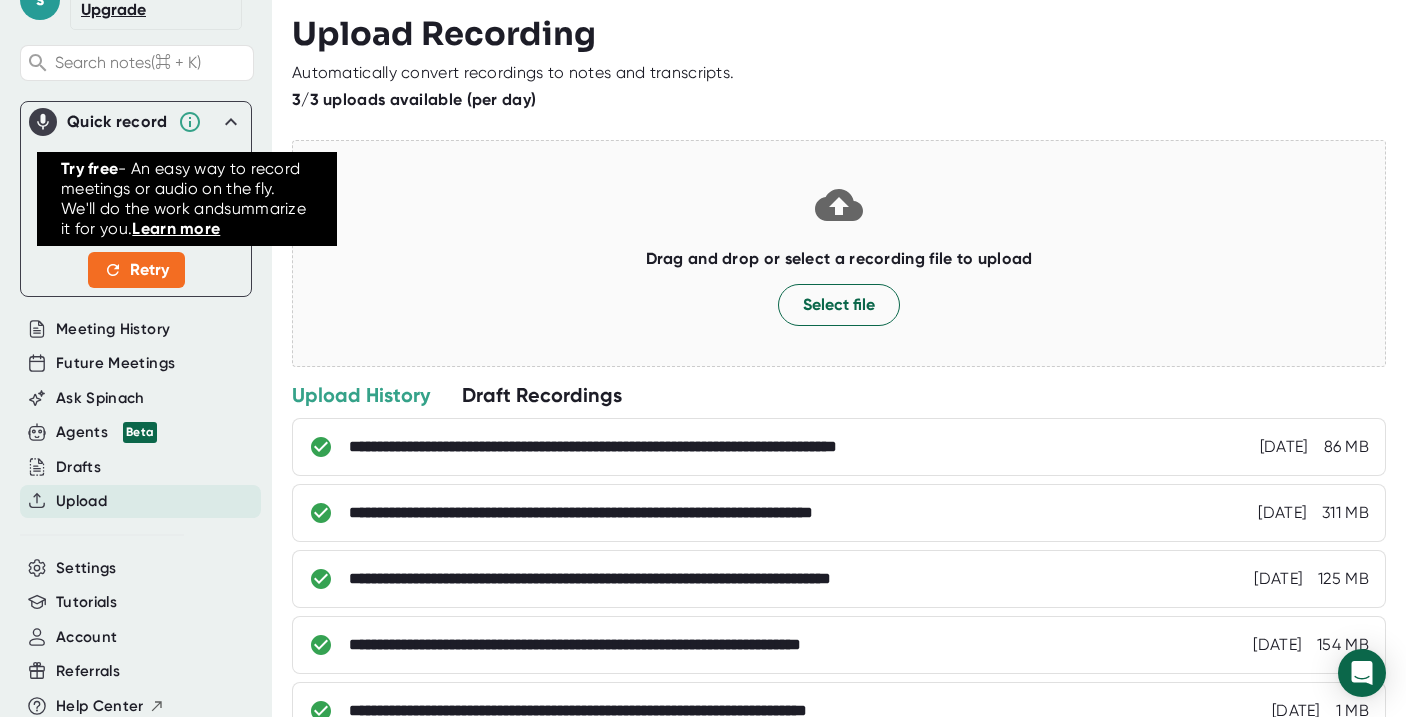 click on "Learn more" at bounding box center (176, 228) 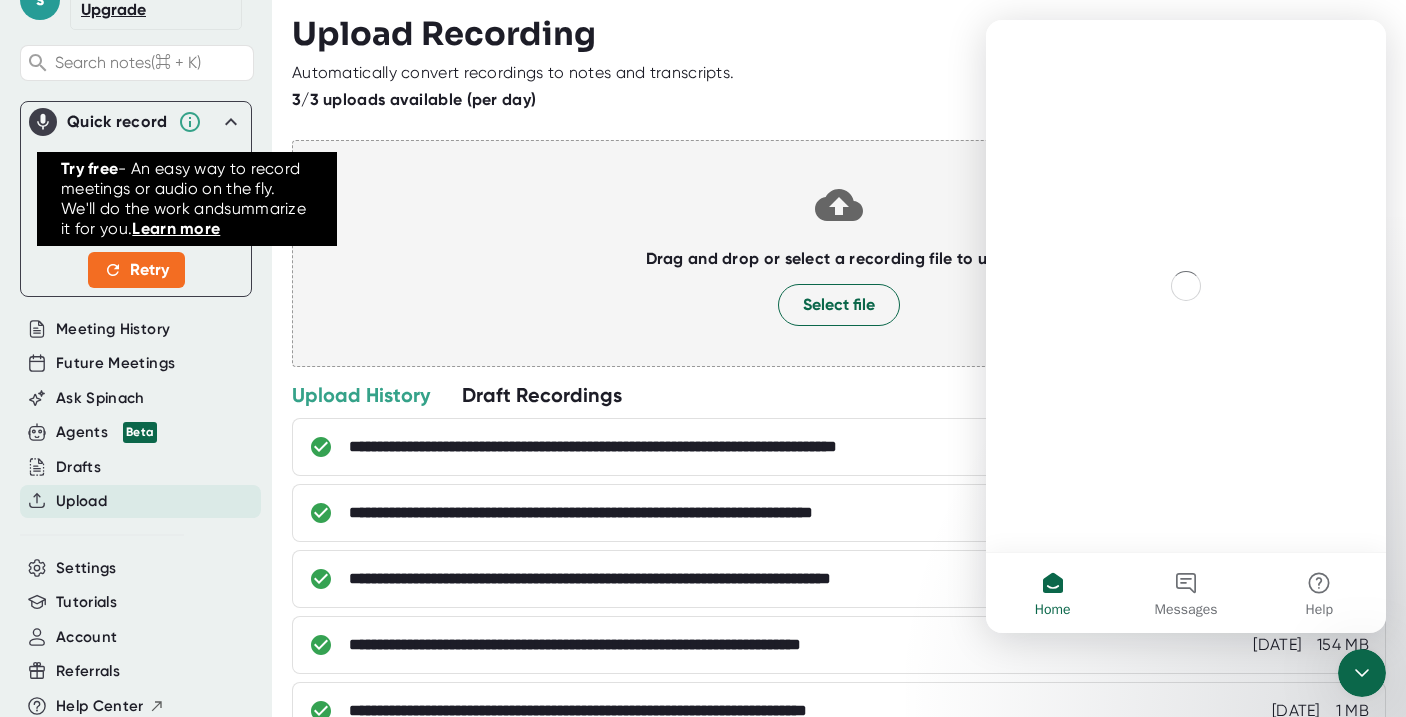 scroll, scrollTop: 0, scrollLeft: 0, axis: both 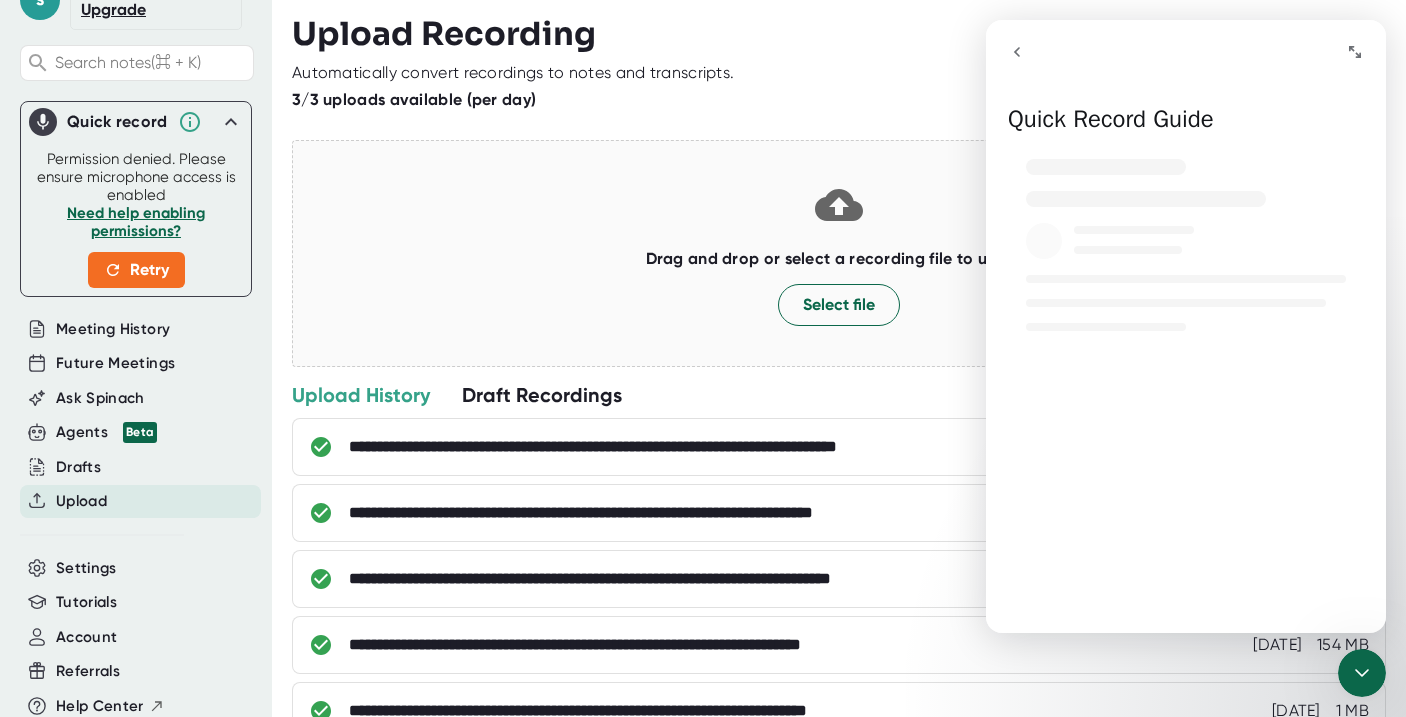click 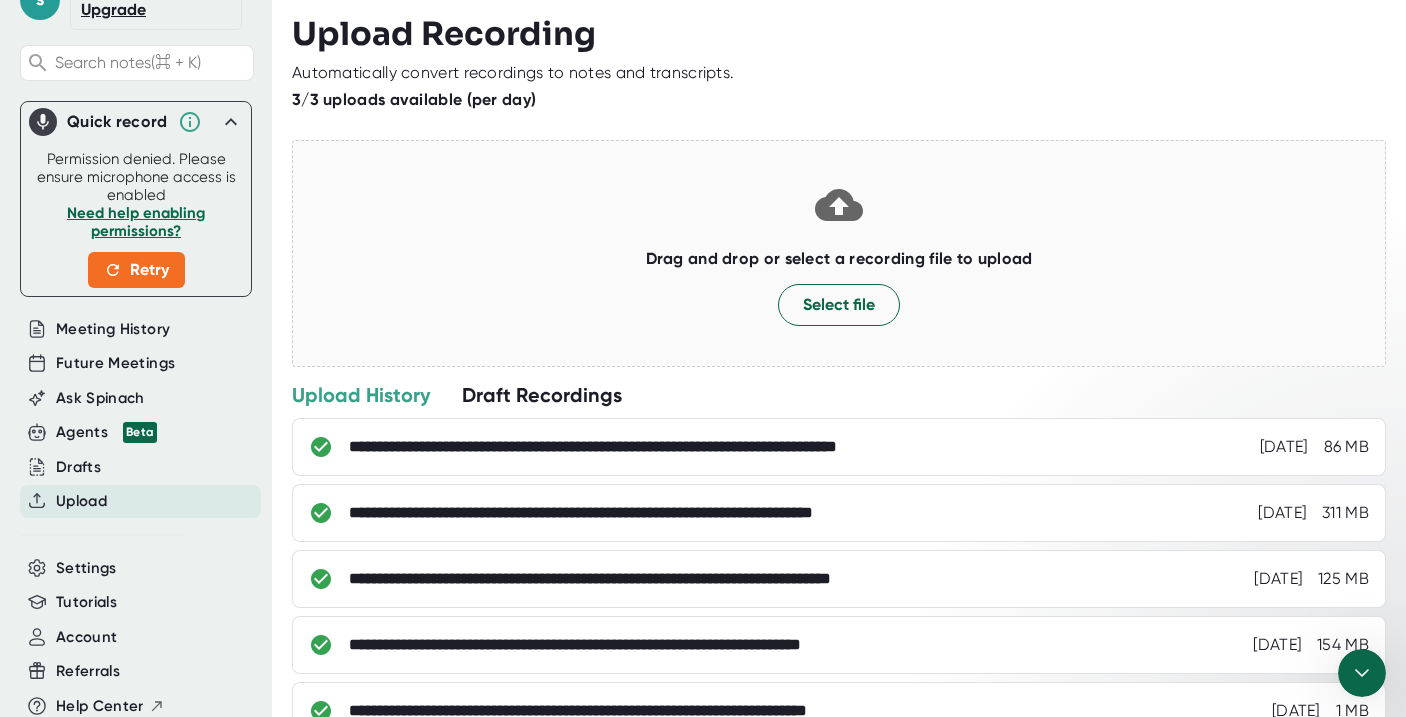 scroll, scrollTop: 0, scrollLeft: 0, axis: both 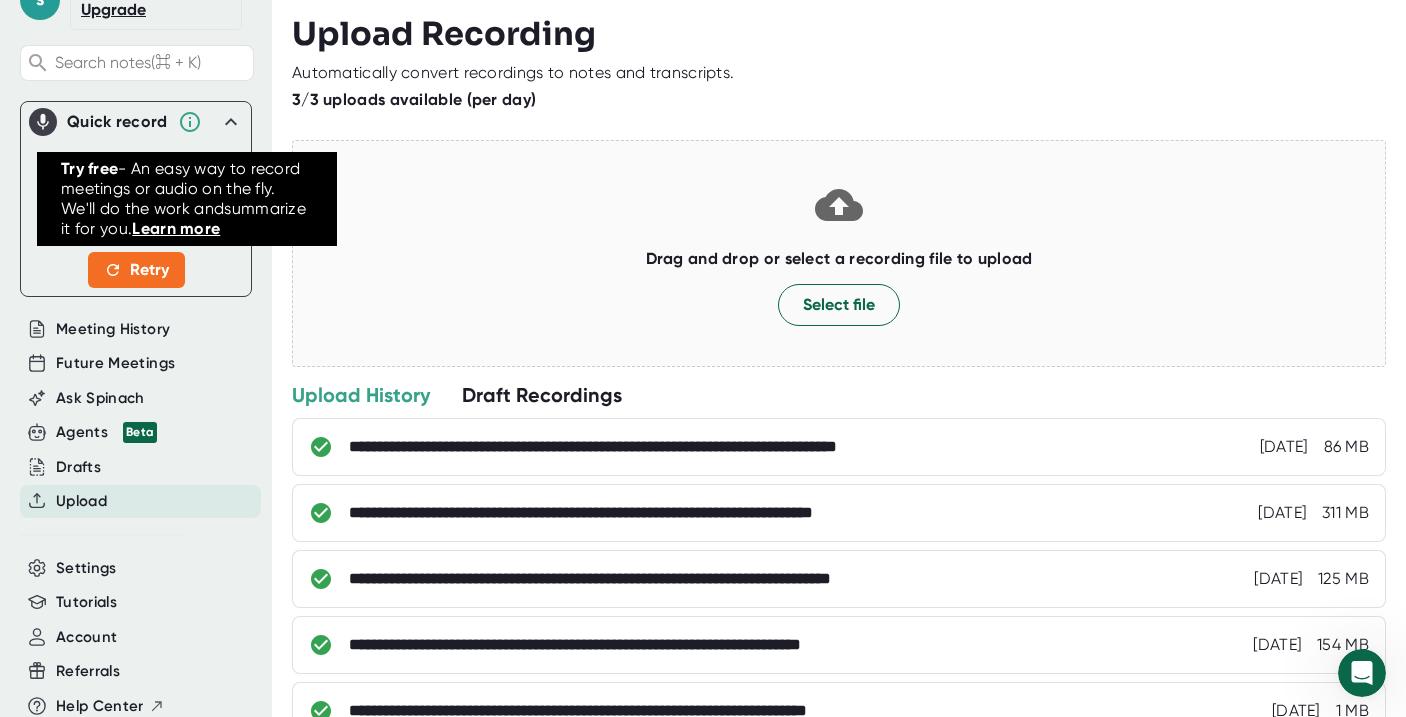 click on "Learn more" at bounding box center (176, 228) 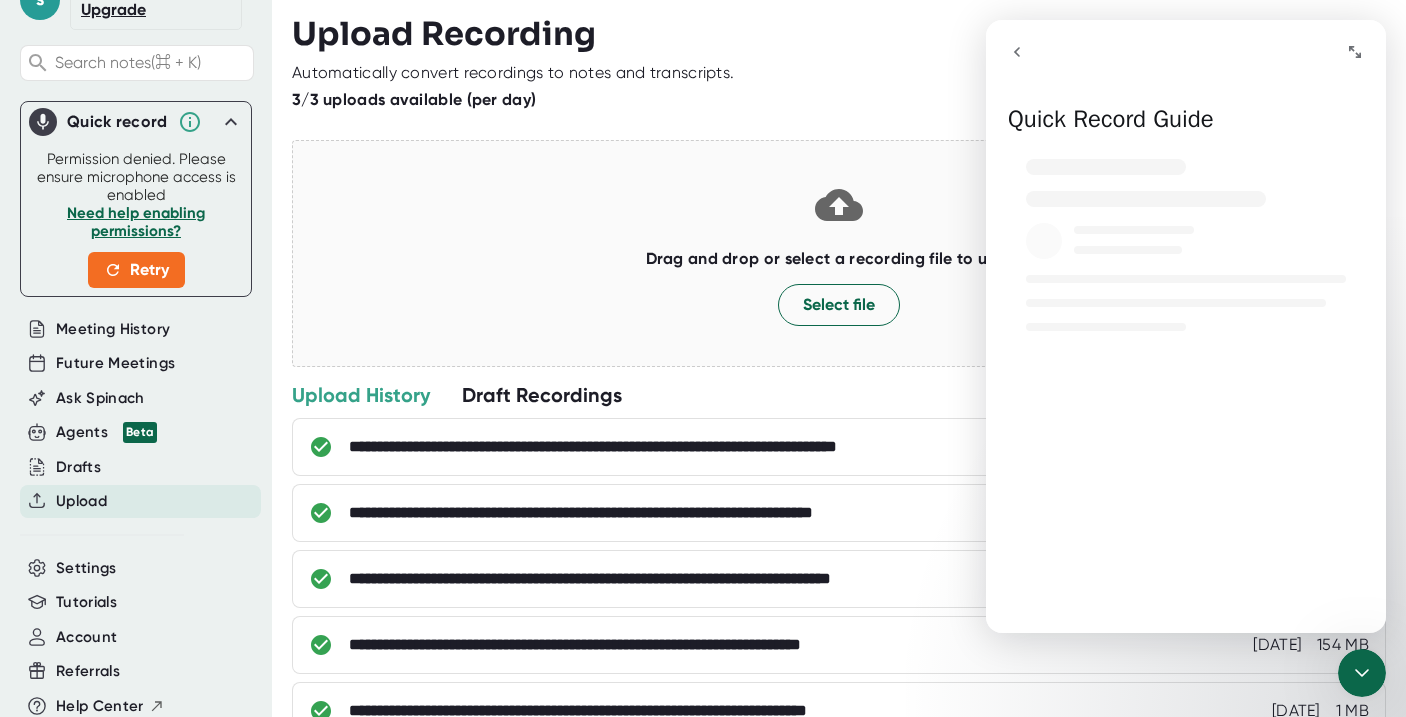 scroll, scrollTop: 0, scrollLeft: 0, axis: both 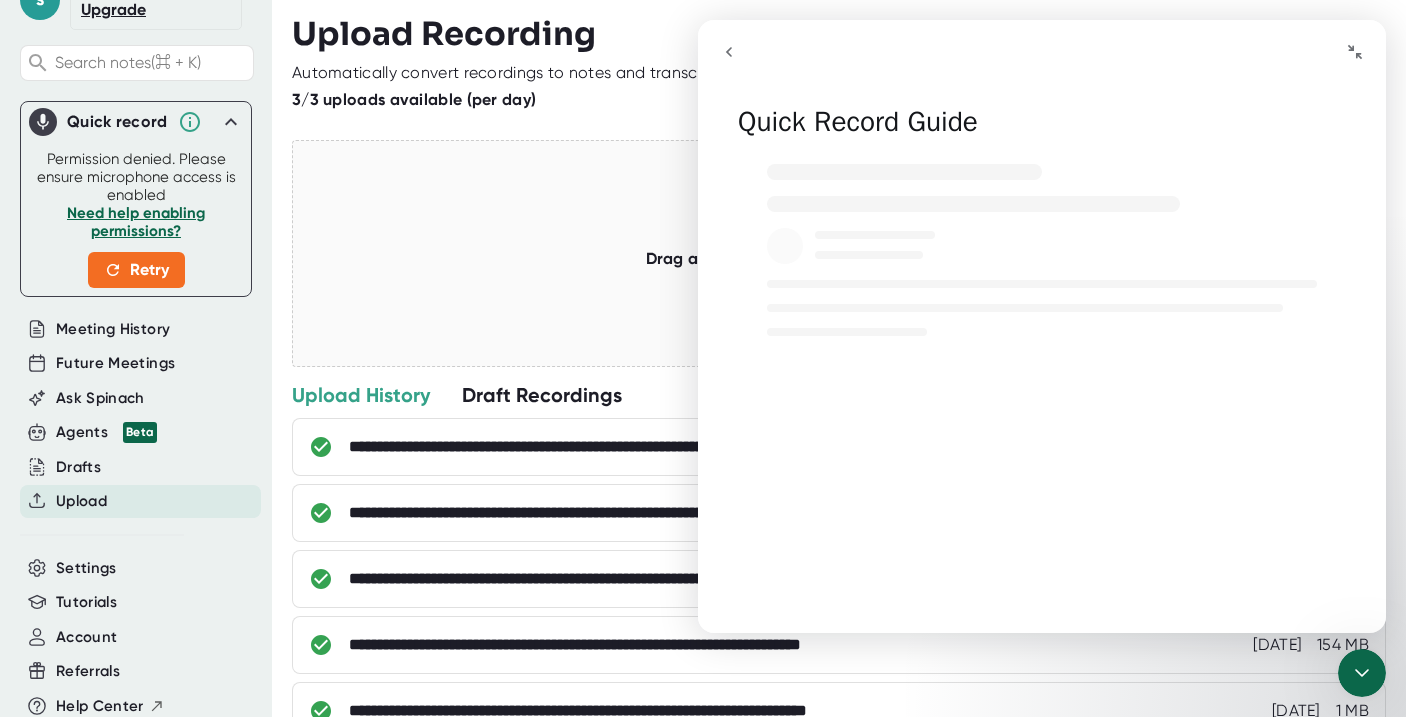 click 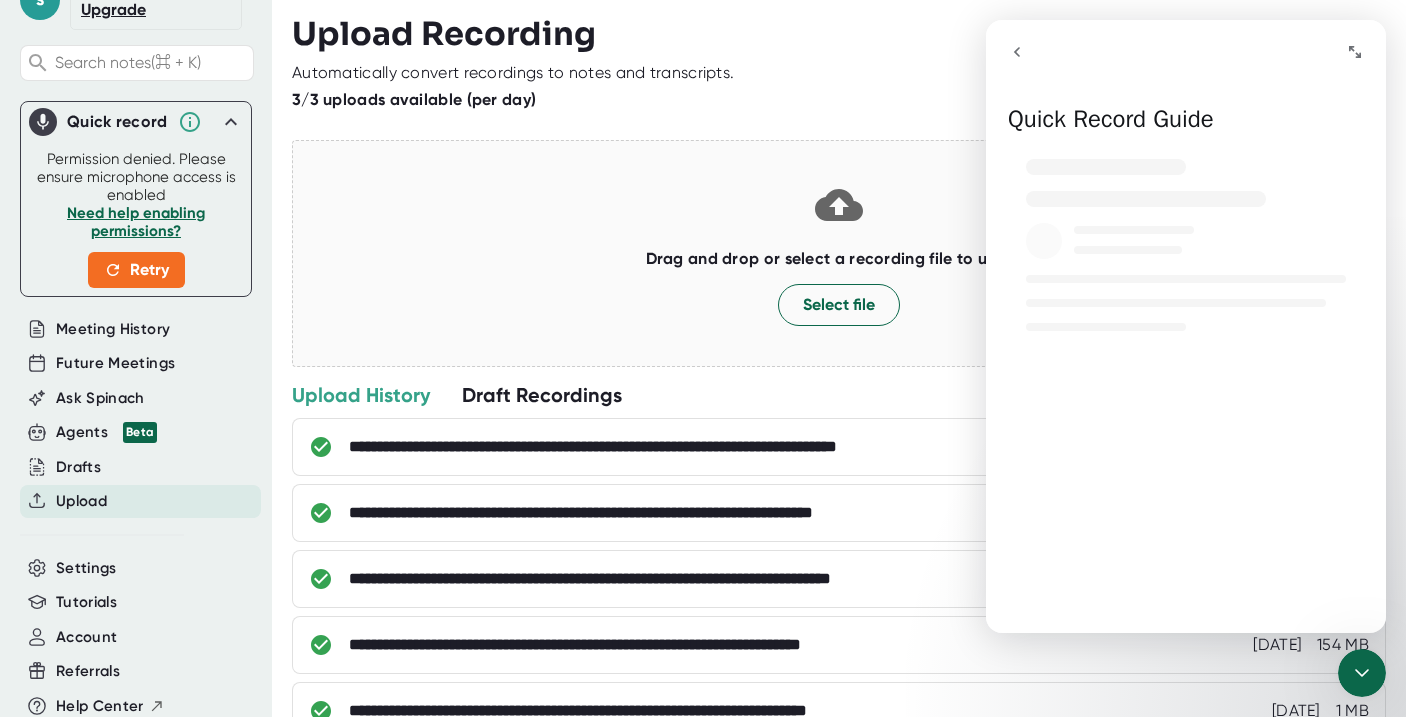 click 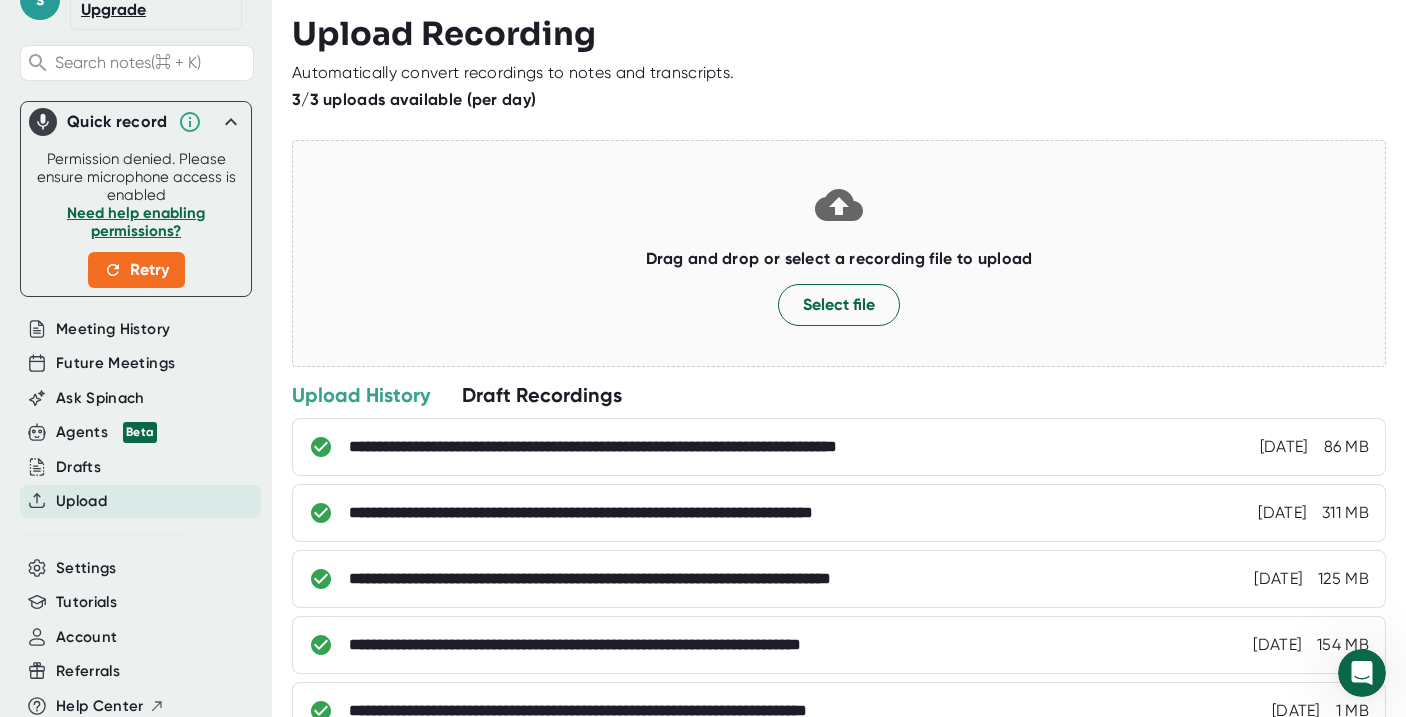 click 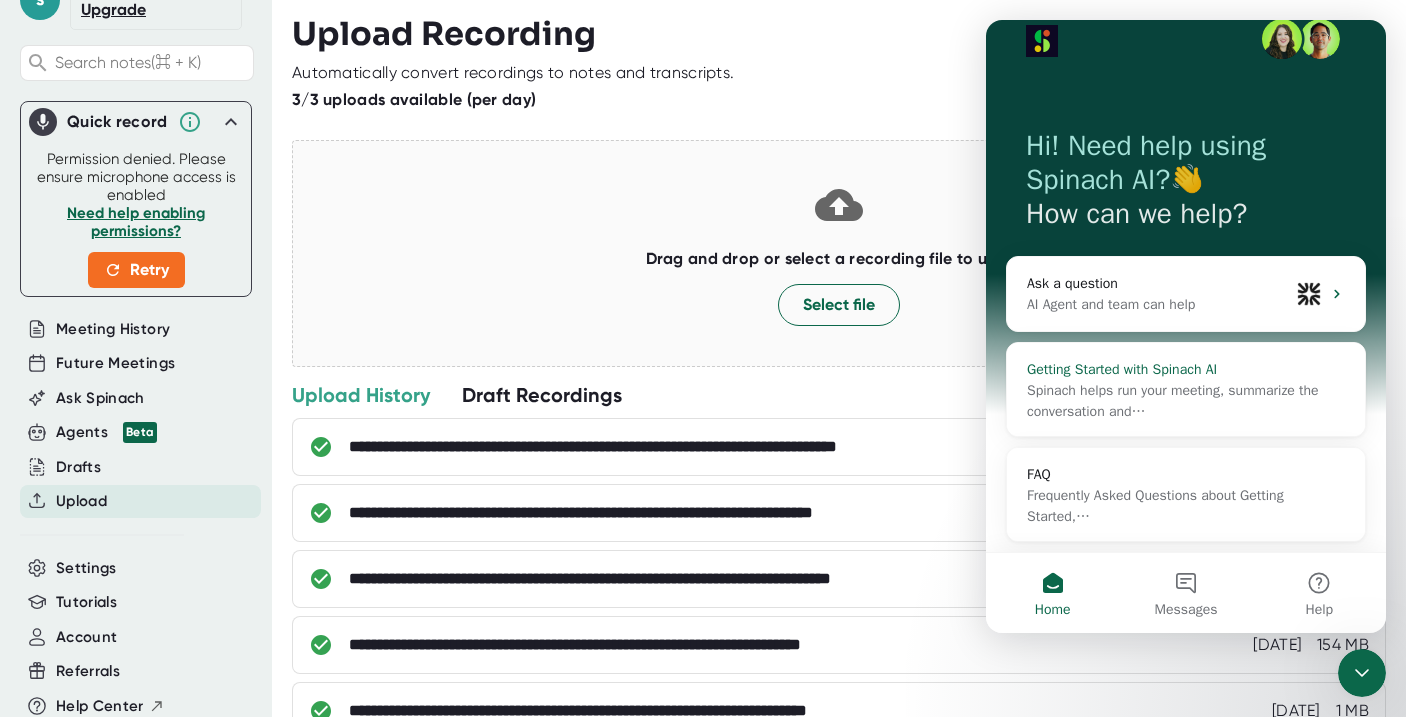 scroll, scrollTop: 33, scrollLeft: 0, axis: vertical 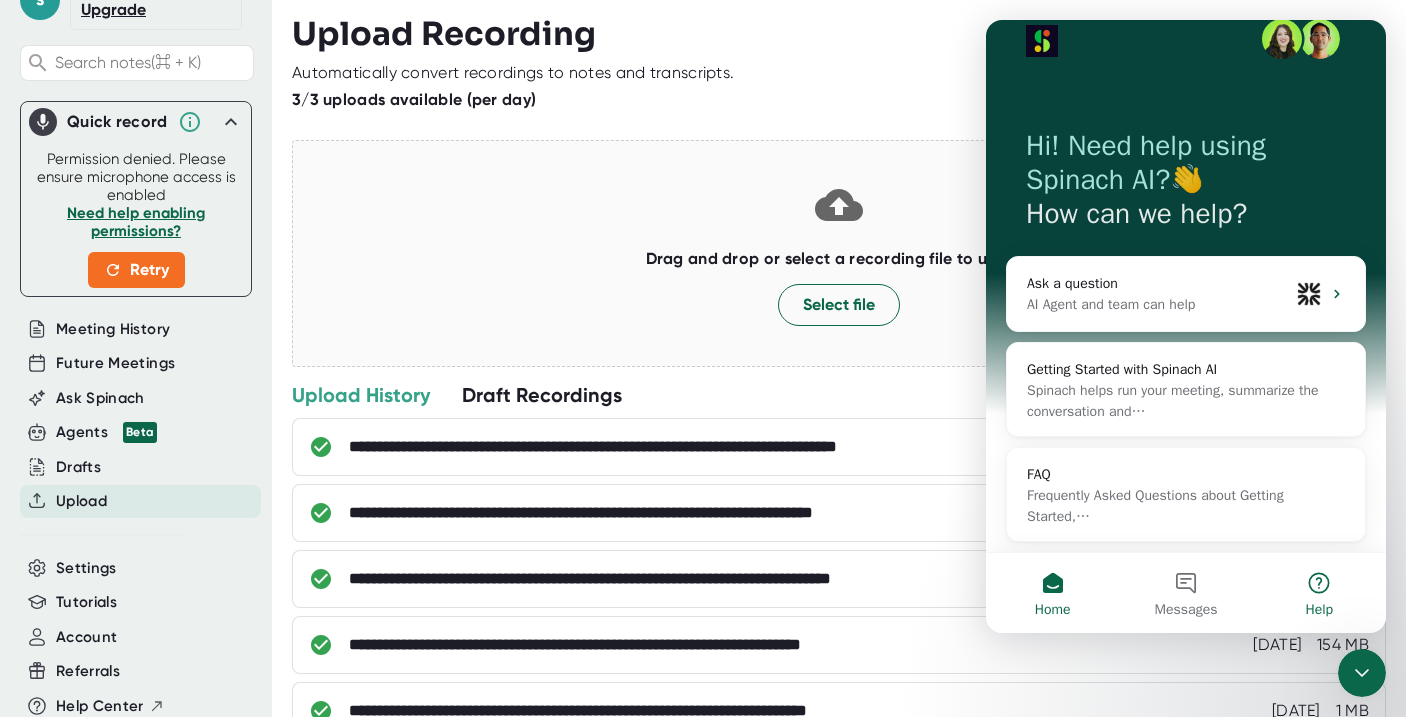 click on "Help" at bounding box center [1319, 593] 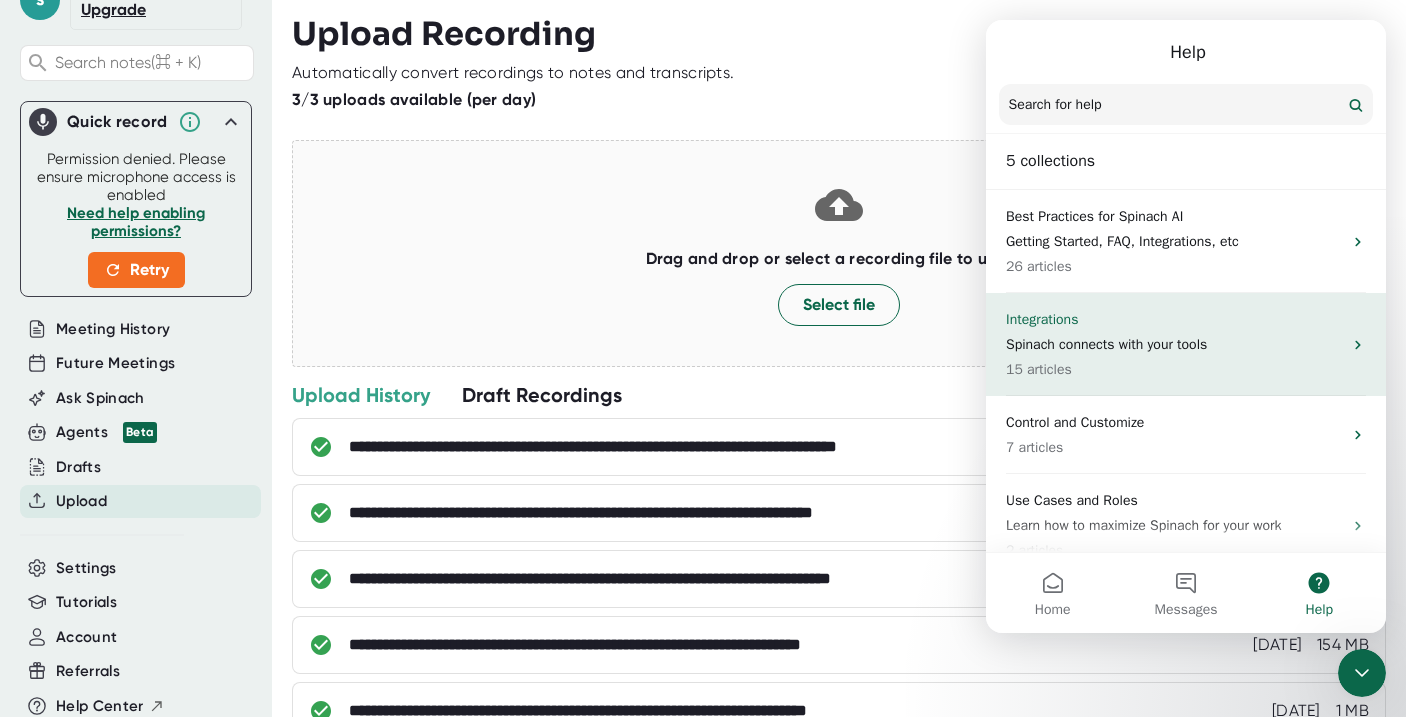 scroll, scrollTop: 0, scrollLeft: 0, axis: both 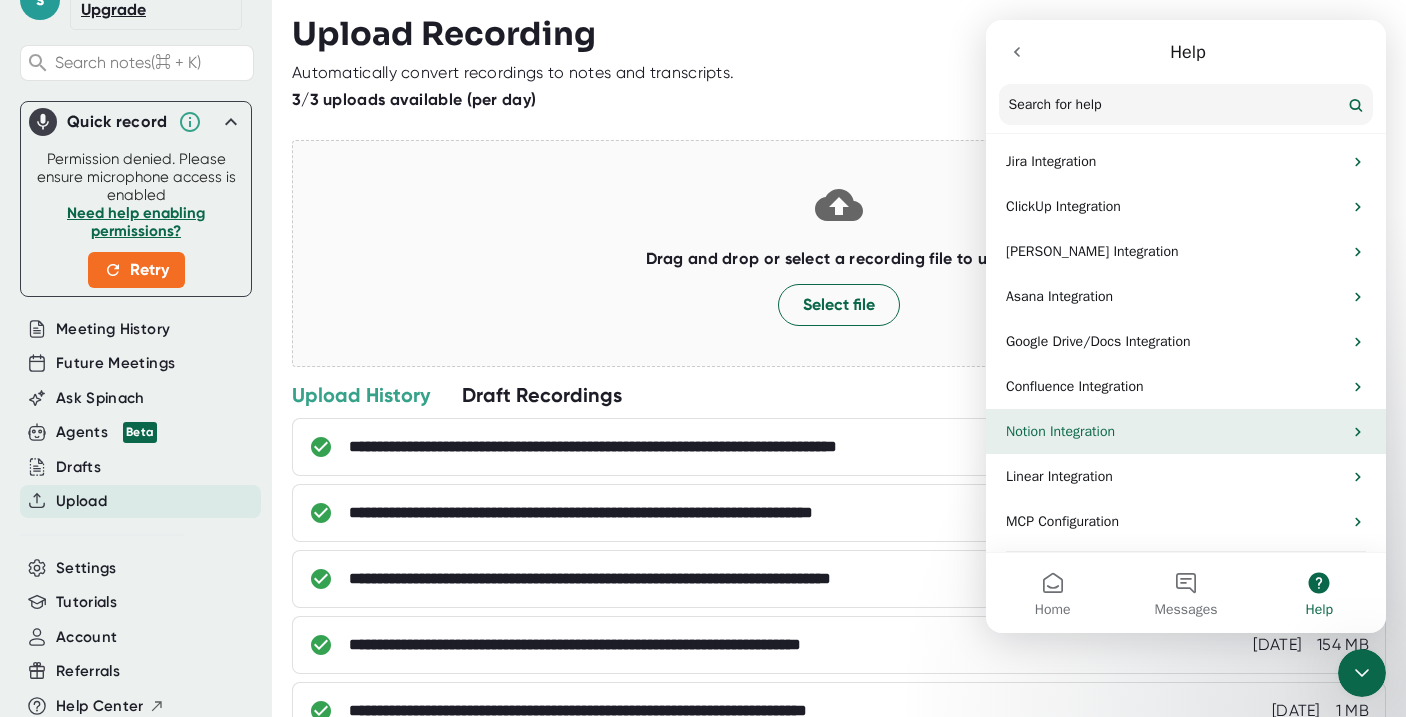click on "Notion Integration" at bounding box center (1186, 431) 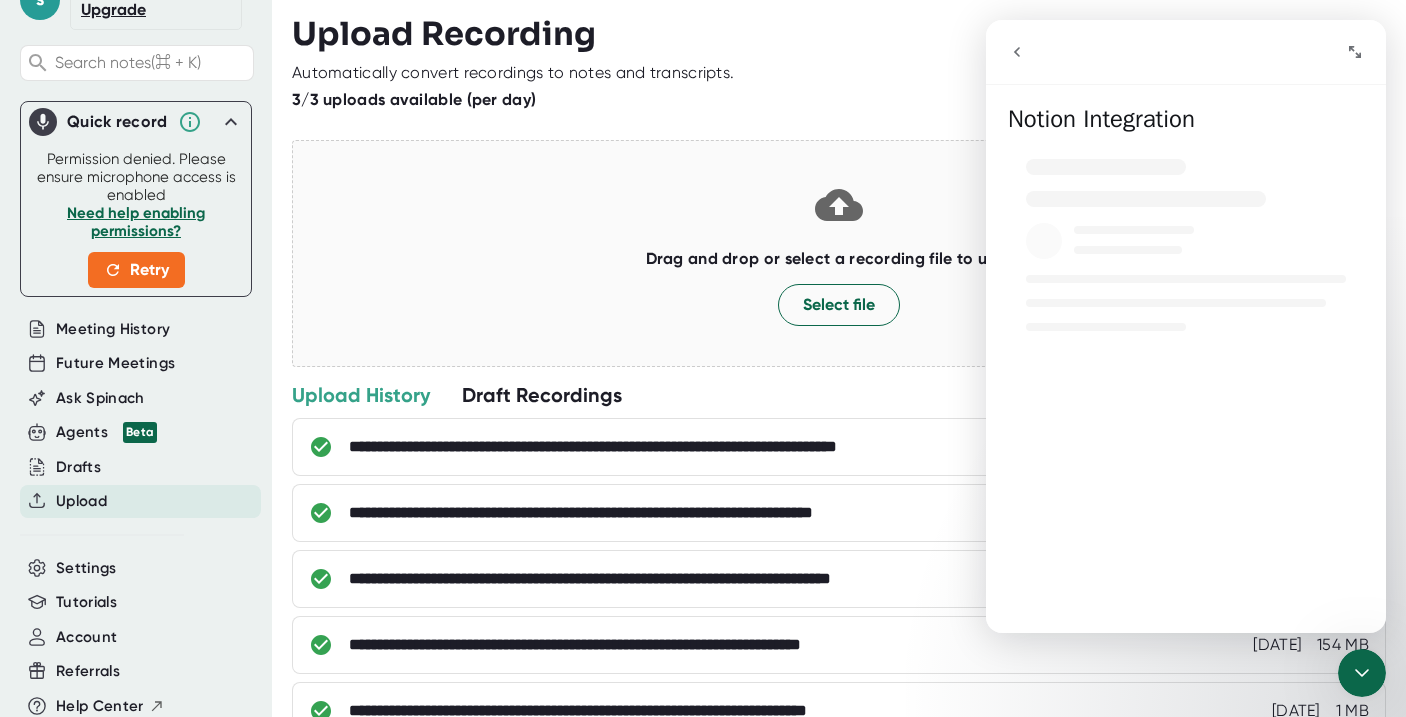 click 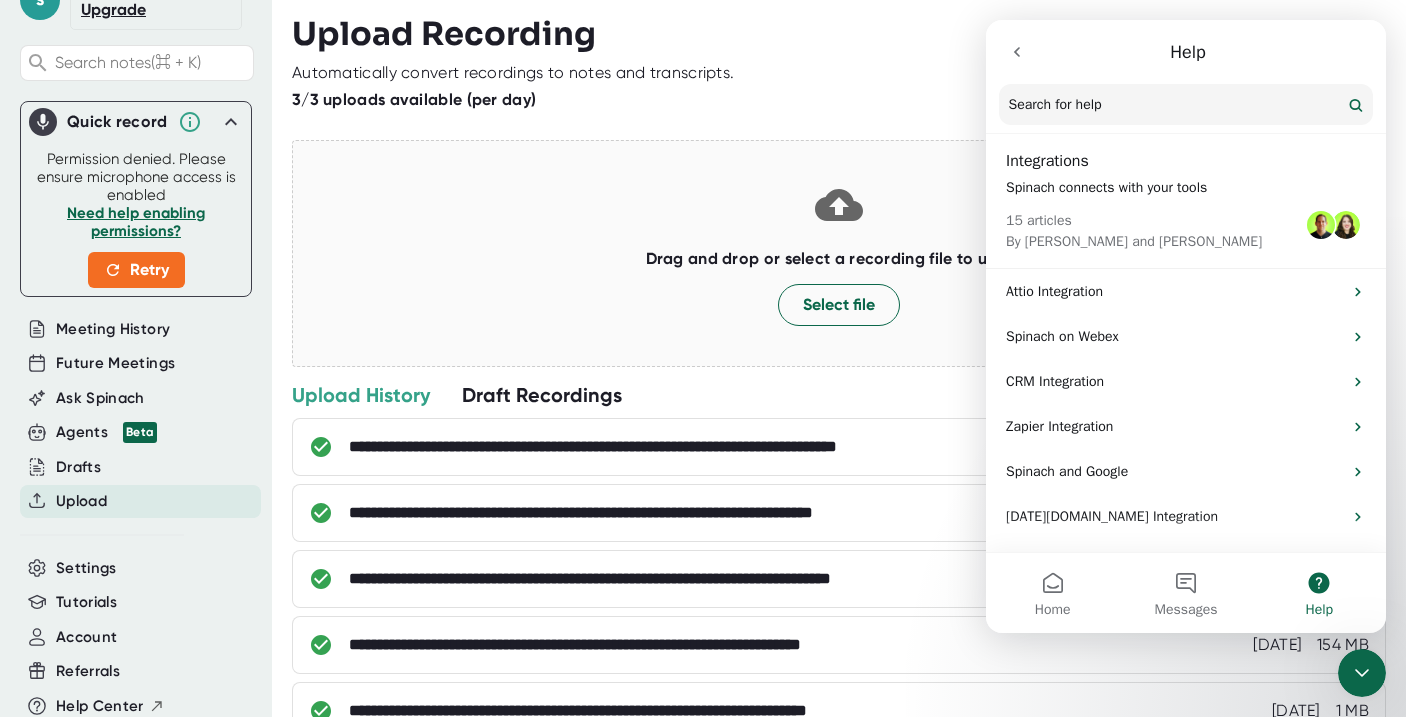 click 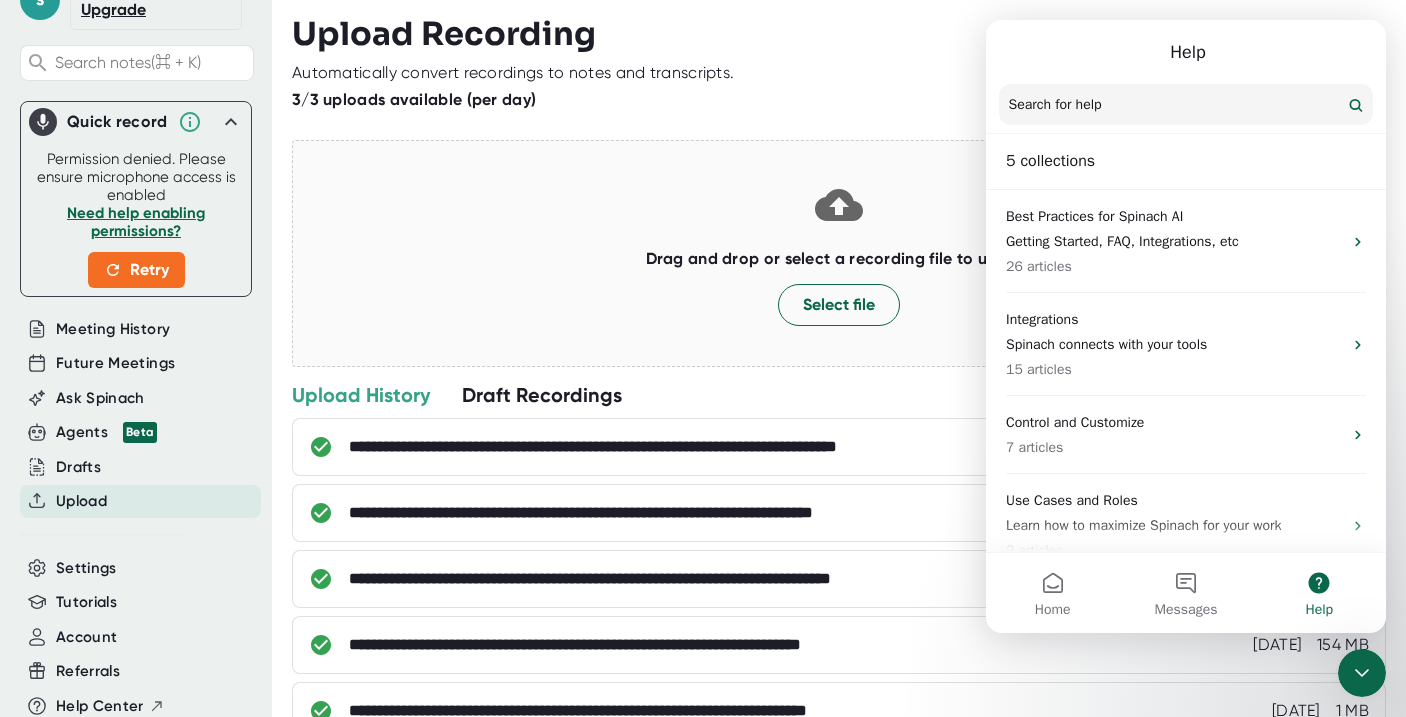 click on "Search for help" at bounding box center (1055, 105) 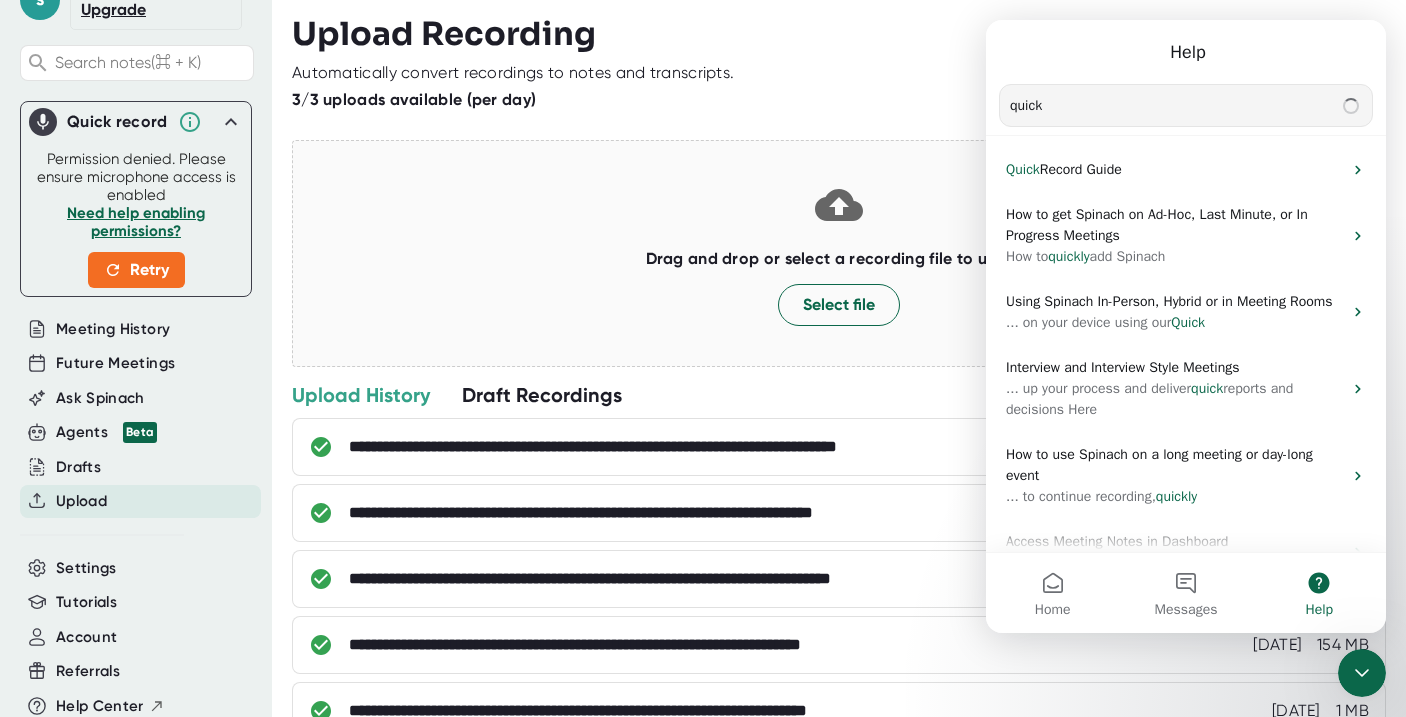 type on "quick" 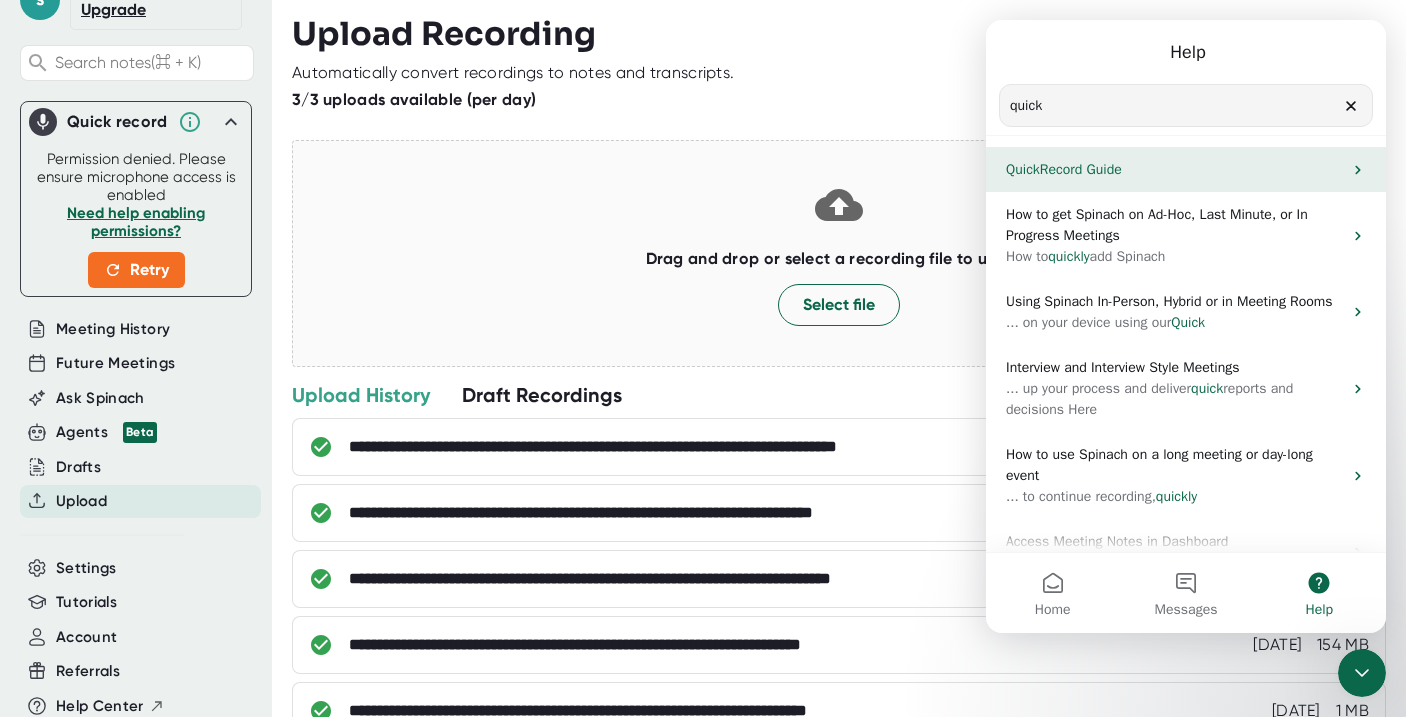 click on "Record Guide" at bounding box center (1081, 169) 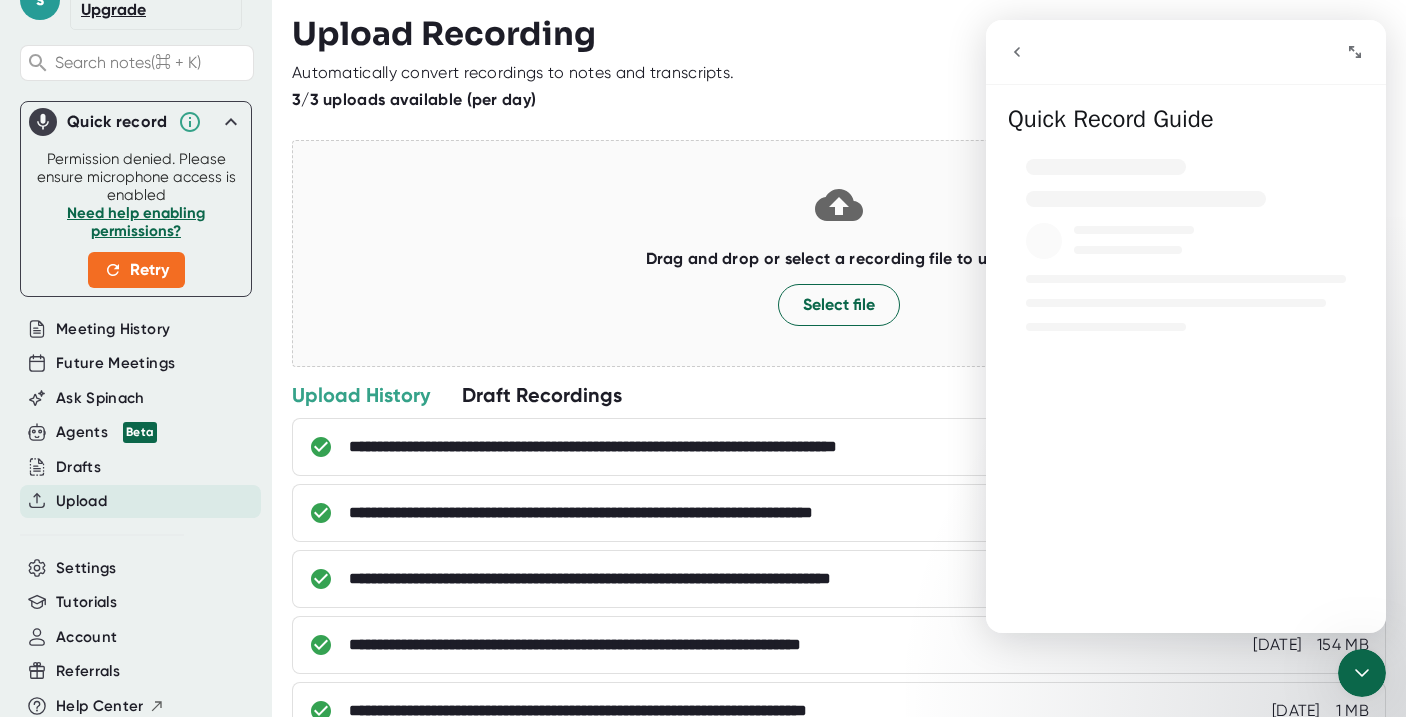 click on "Upload Recording" at bounding box center [839, 34] 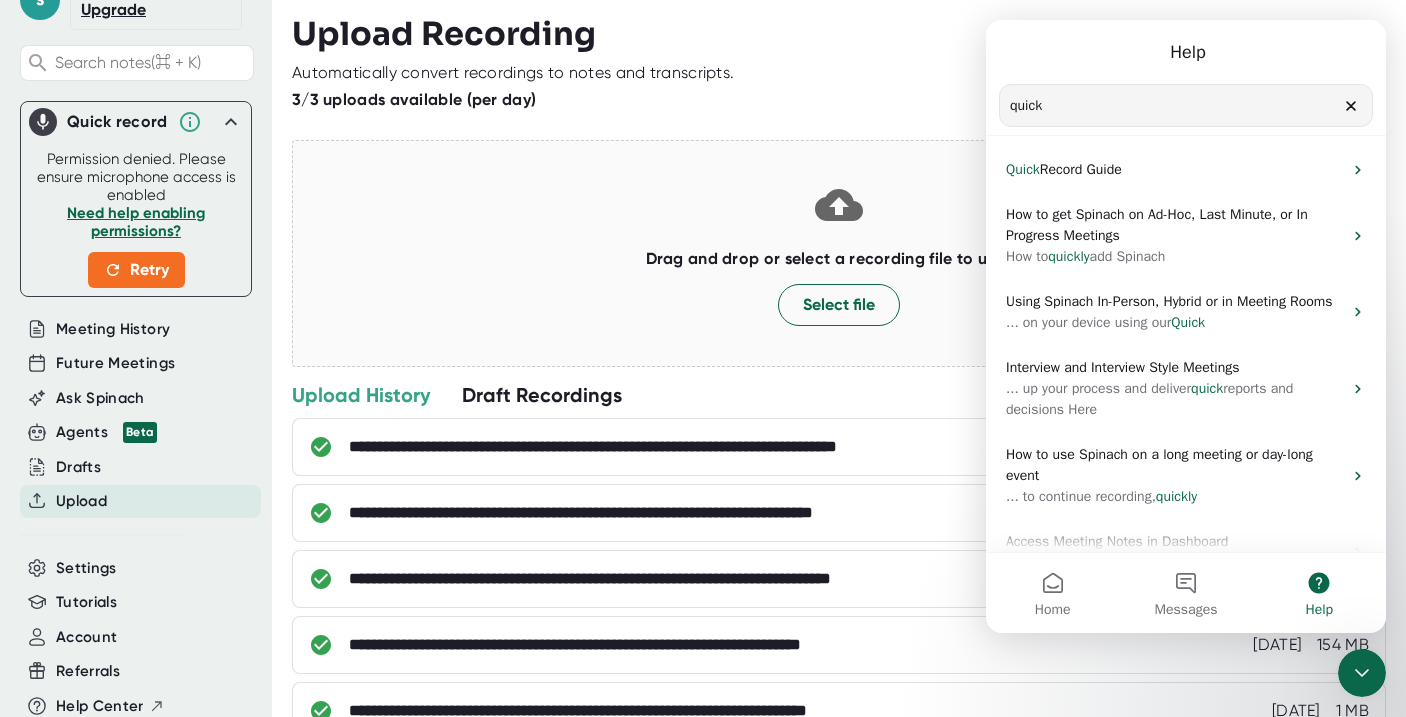 click on "3/3 uploads available (per day)" at bounding box center (839, 100) 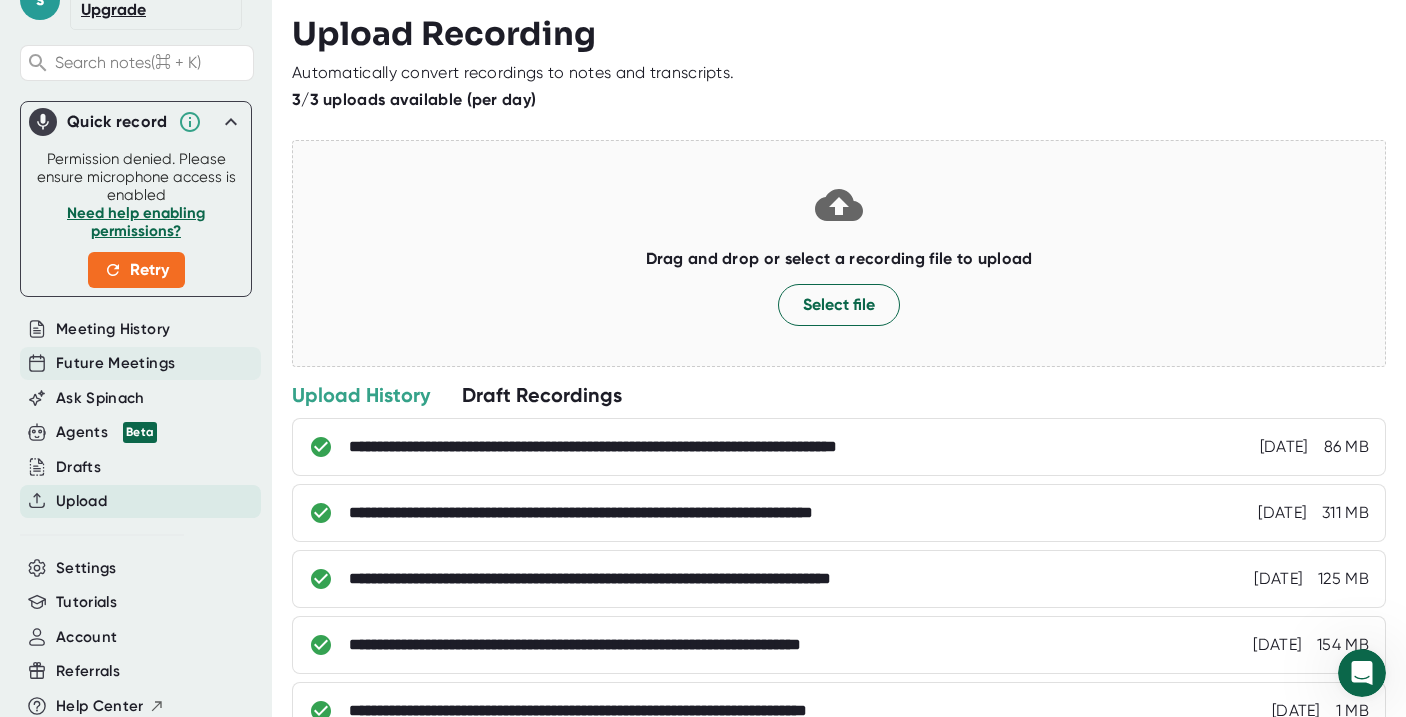 scroll, scrollTop: 0, scrollLeft: 0, axis: both 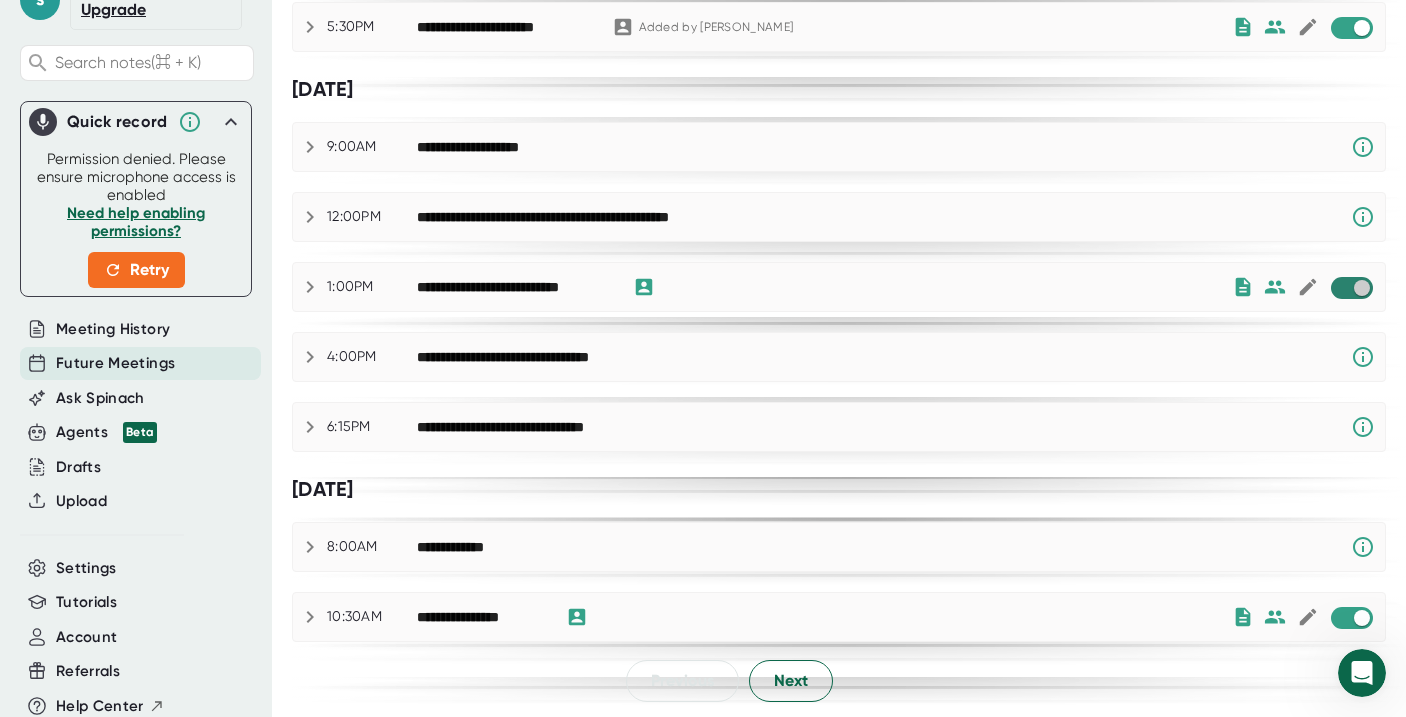 click at bounding box center (1361, 288) 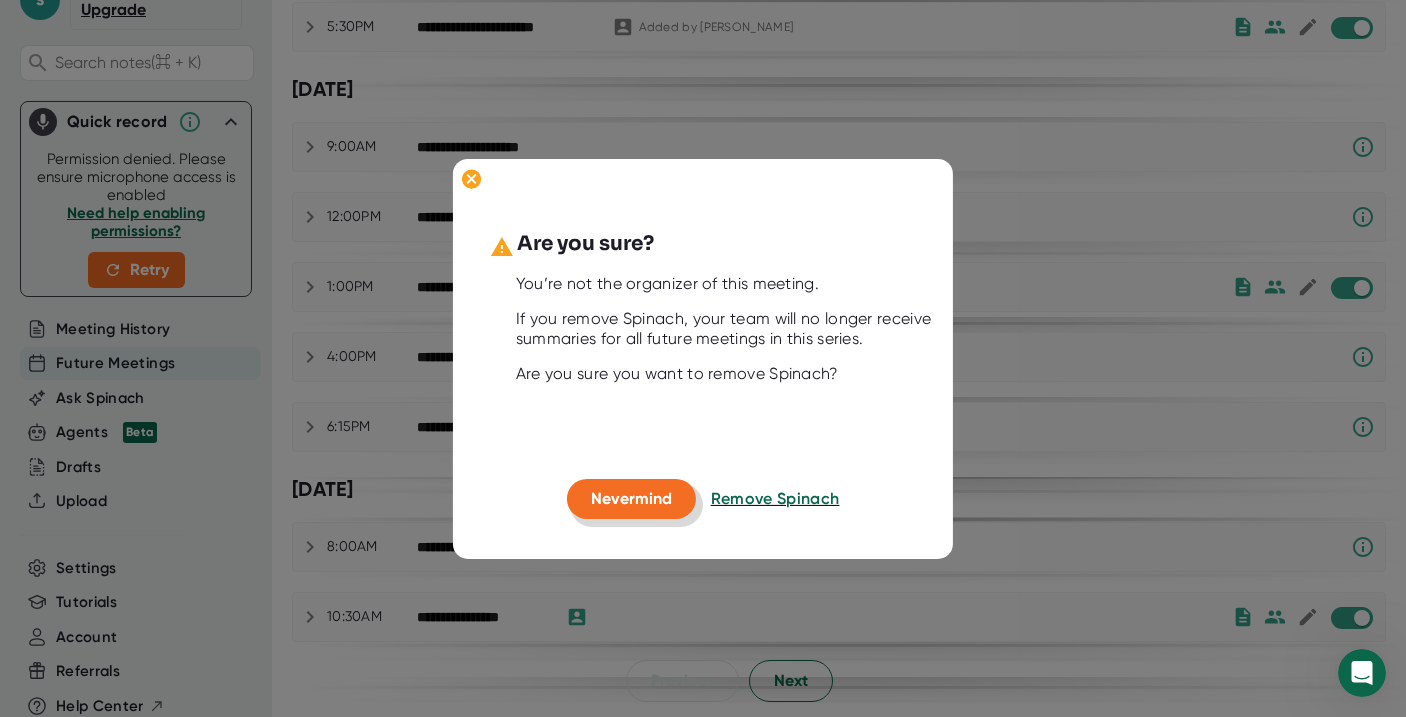 click on "Nevermind" at bounding box center (631, 498) 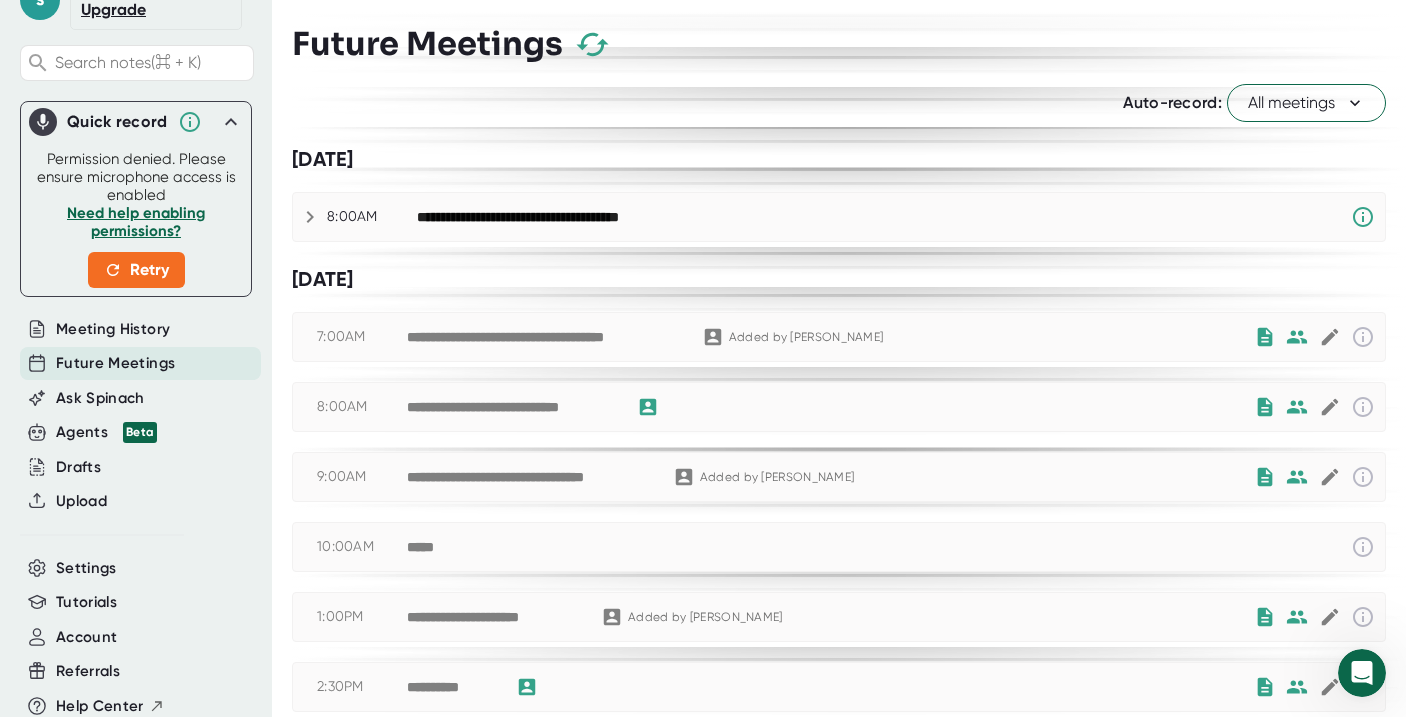 scroll, scrollTop: 0, scrollLeft: 0, axis: both 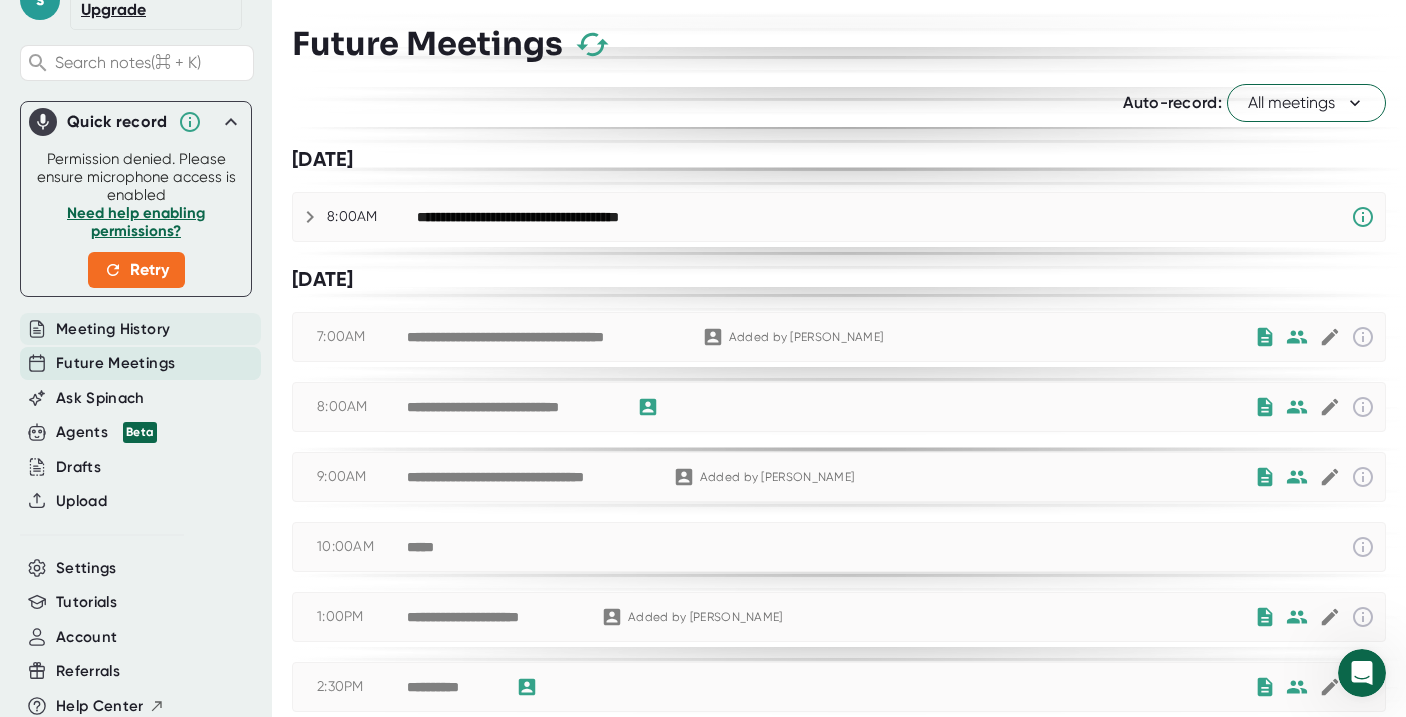 click on "Meeting History" at bounding box center [113, 329] 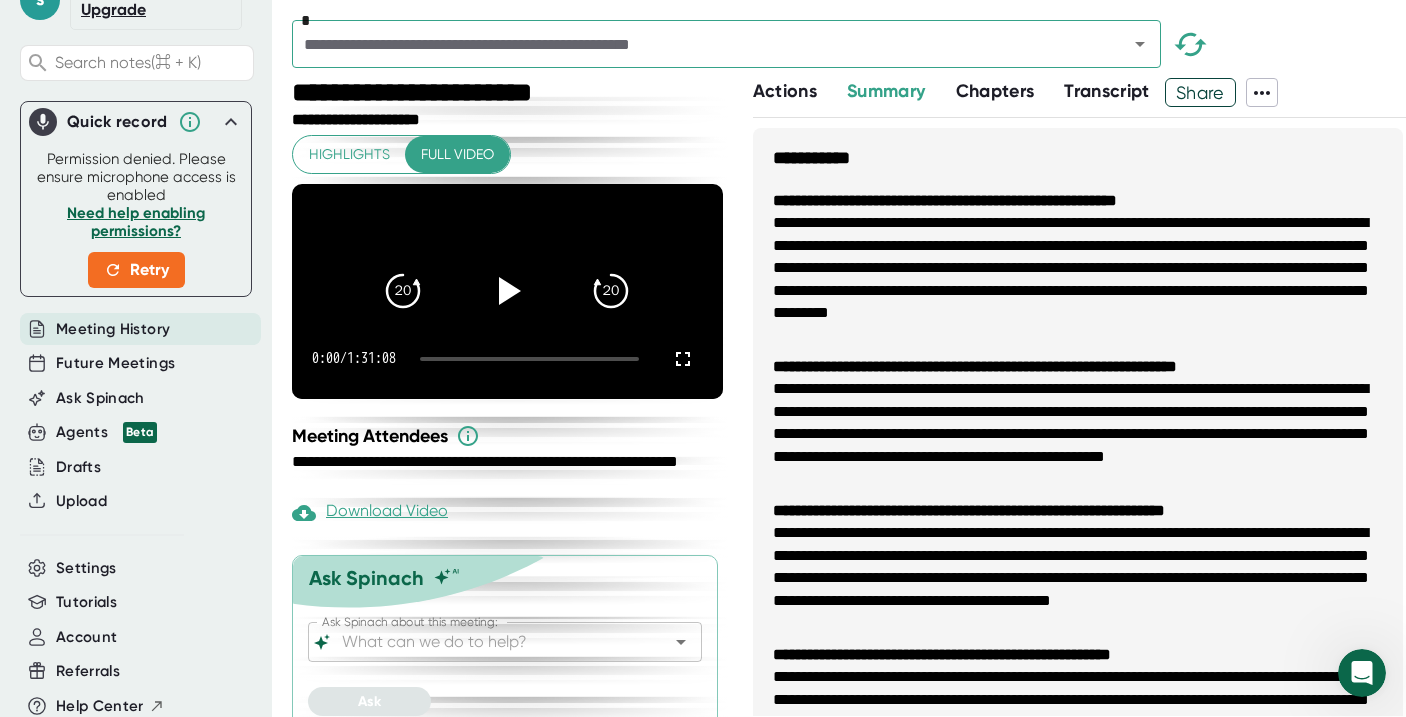 click at bounding box center (529, 359) 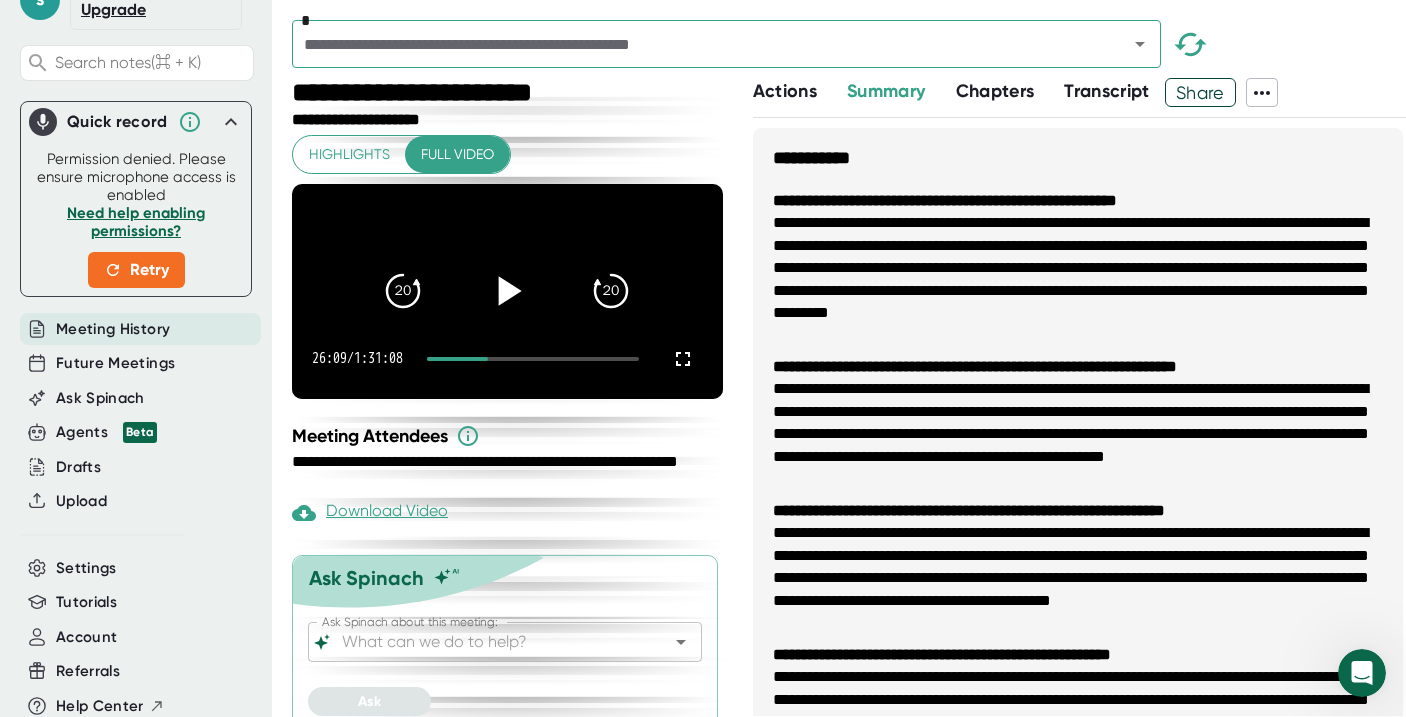 click 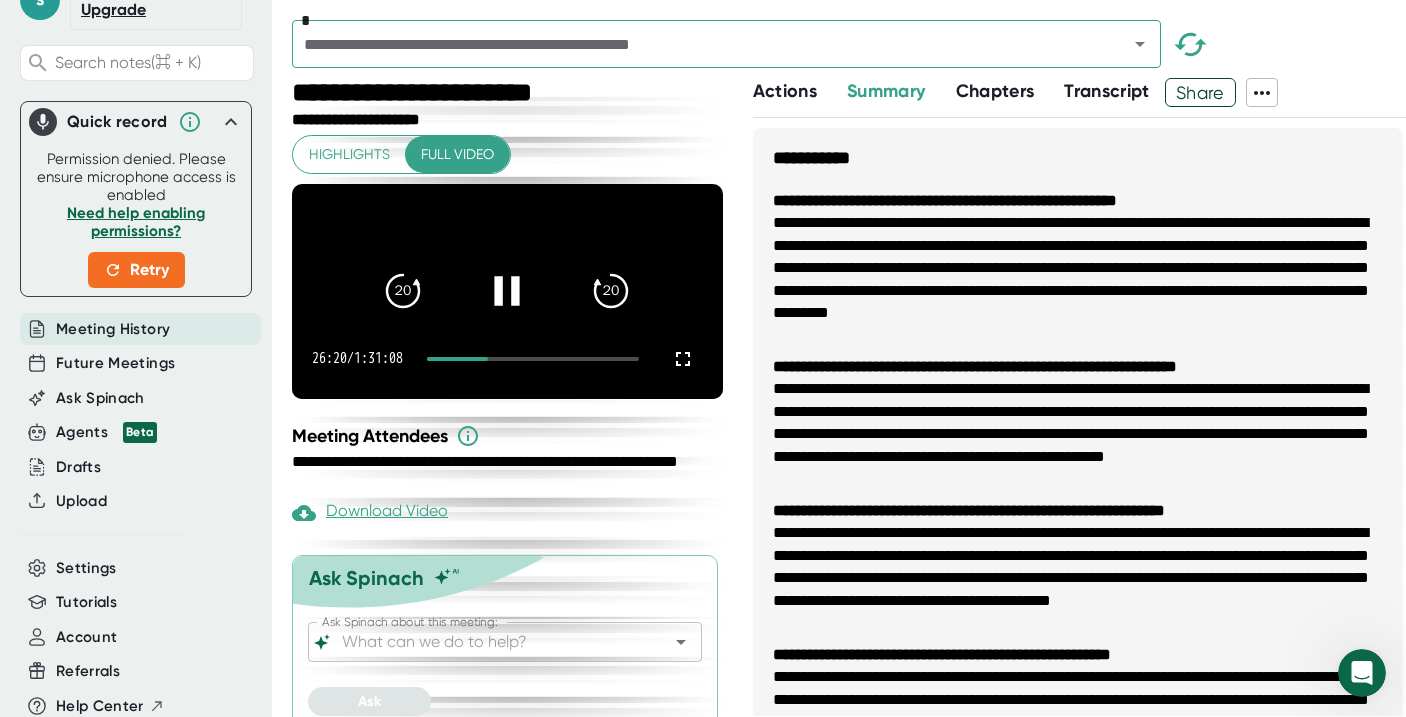 click 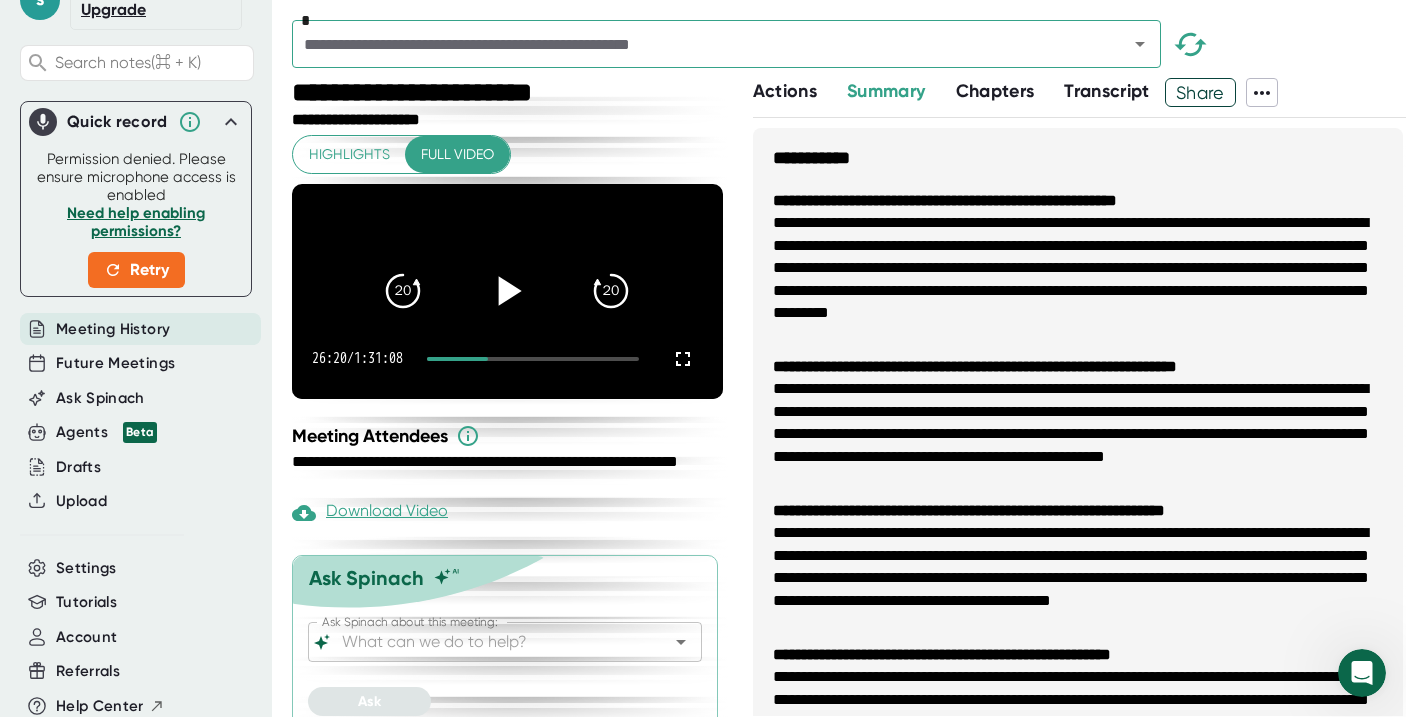 click on "Highlights" at bounding box center [349, 154] 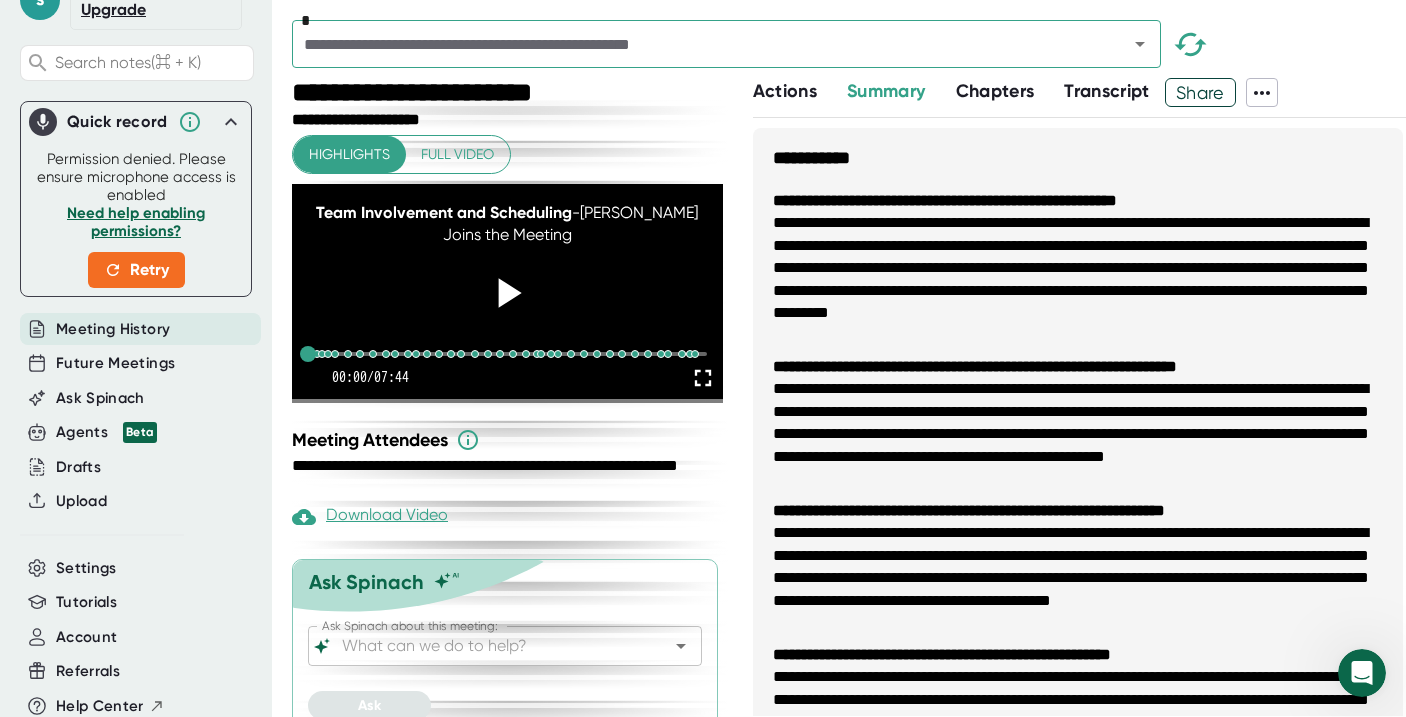 click at bounding box center (507, 293) 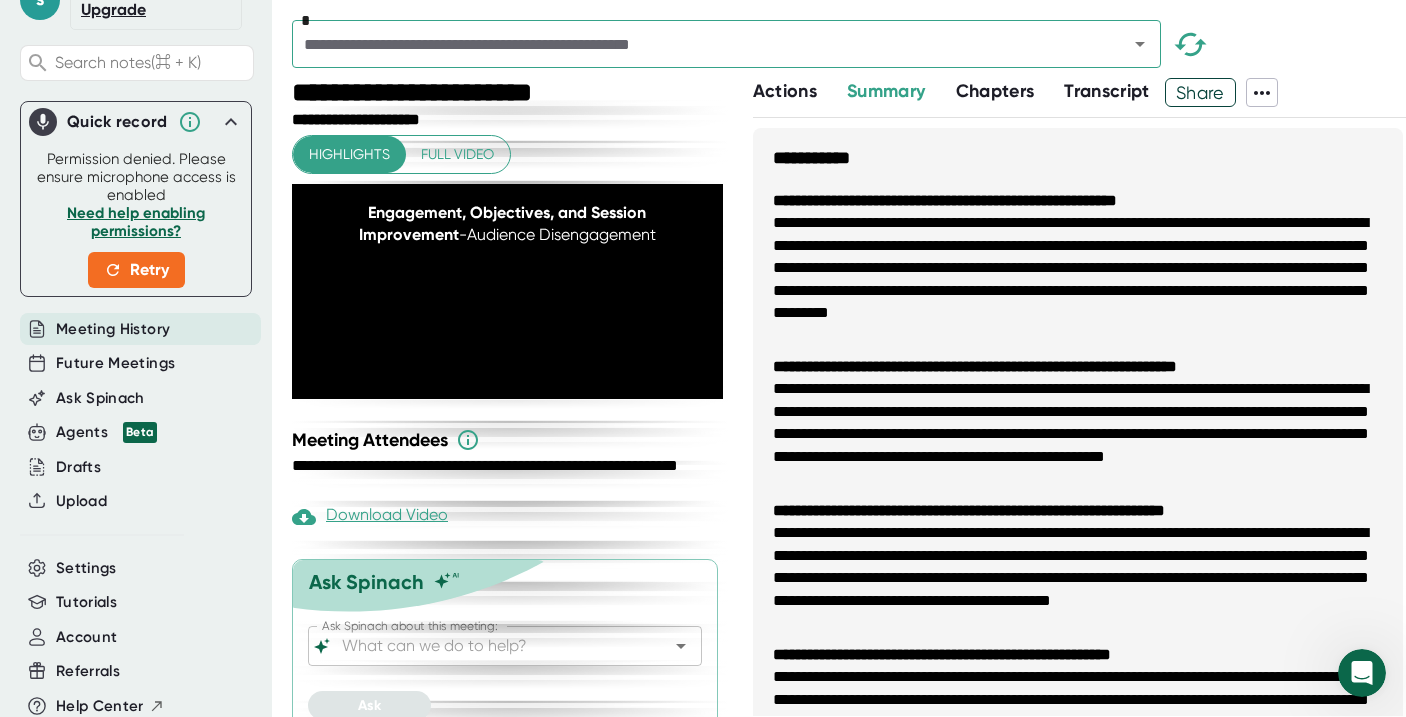 click on "Full video" at bounding box center [457, 154] 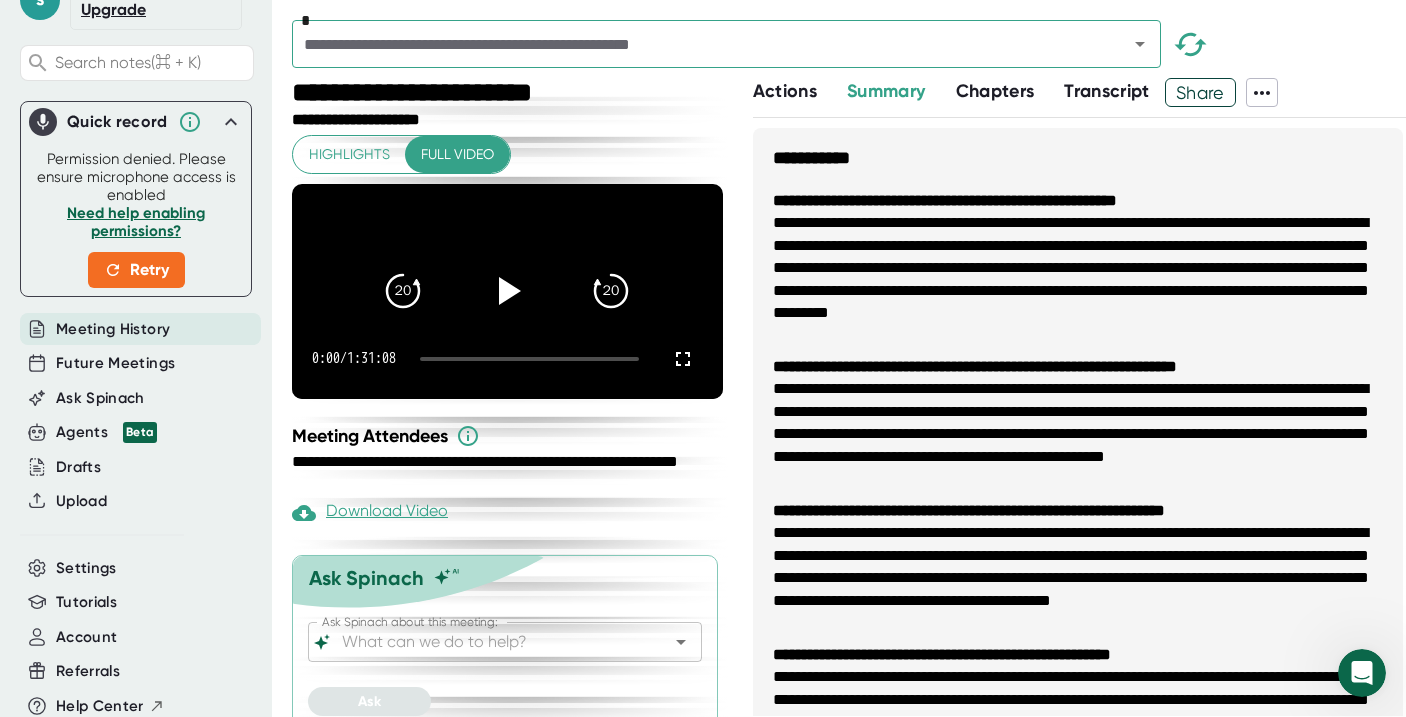scroll, scrollTop: 0, scrollLeft: 0, axis: both 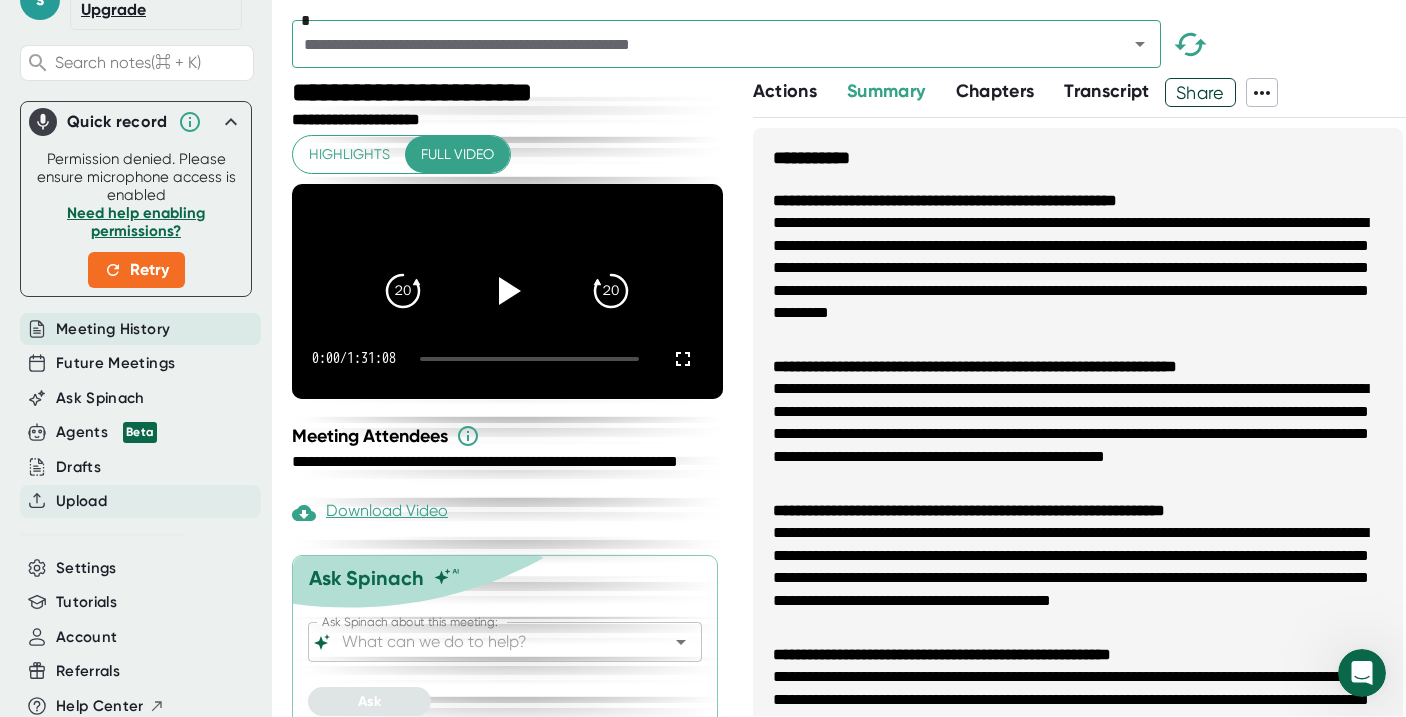 click on "Upload" at bounding box center (81, 501) 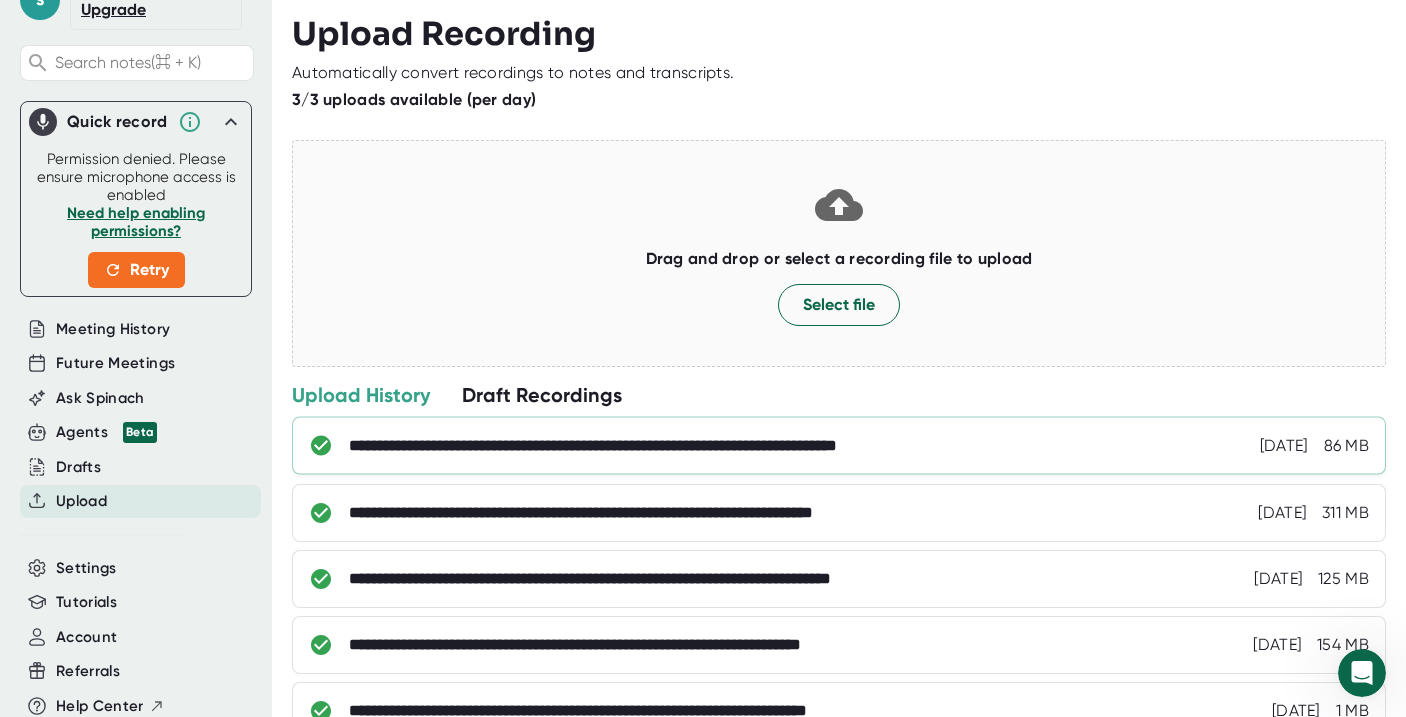 click on "**********" at bounding box center [697, 446] 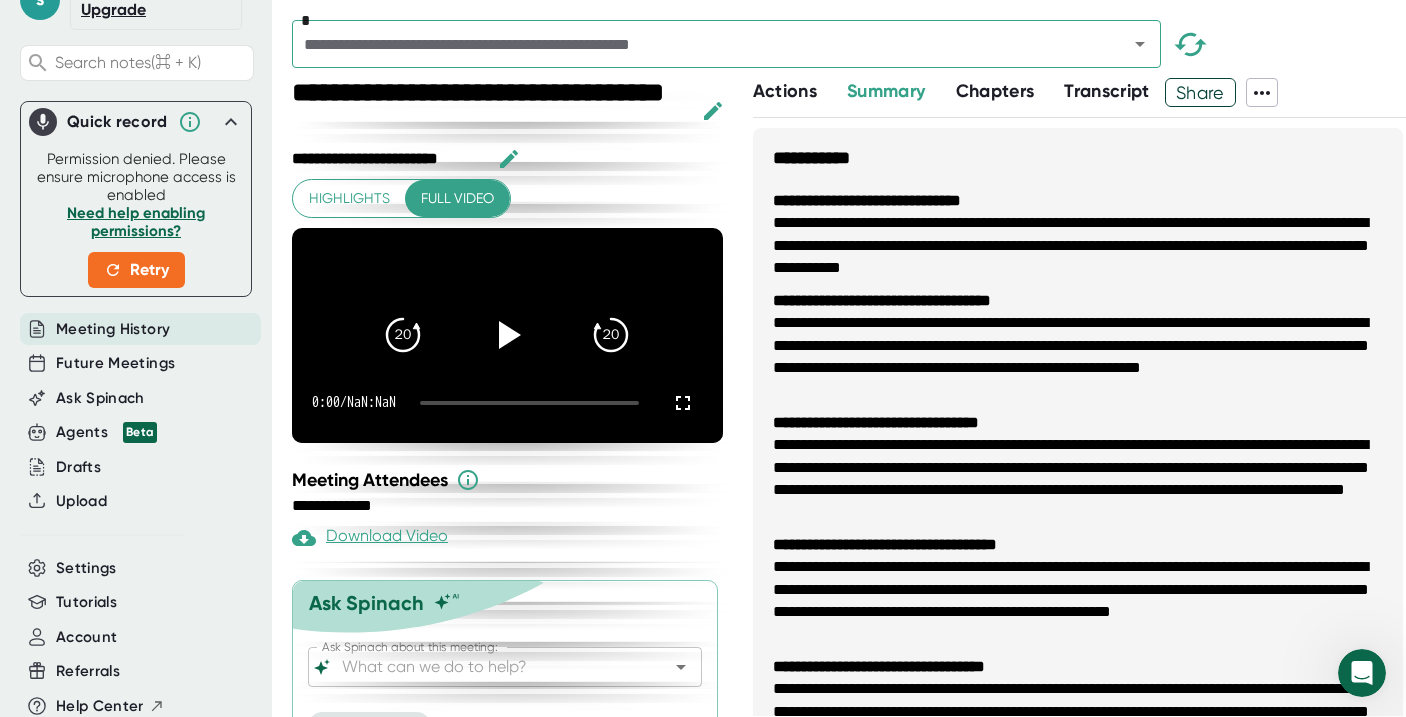 click 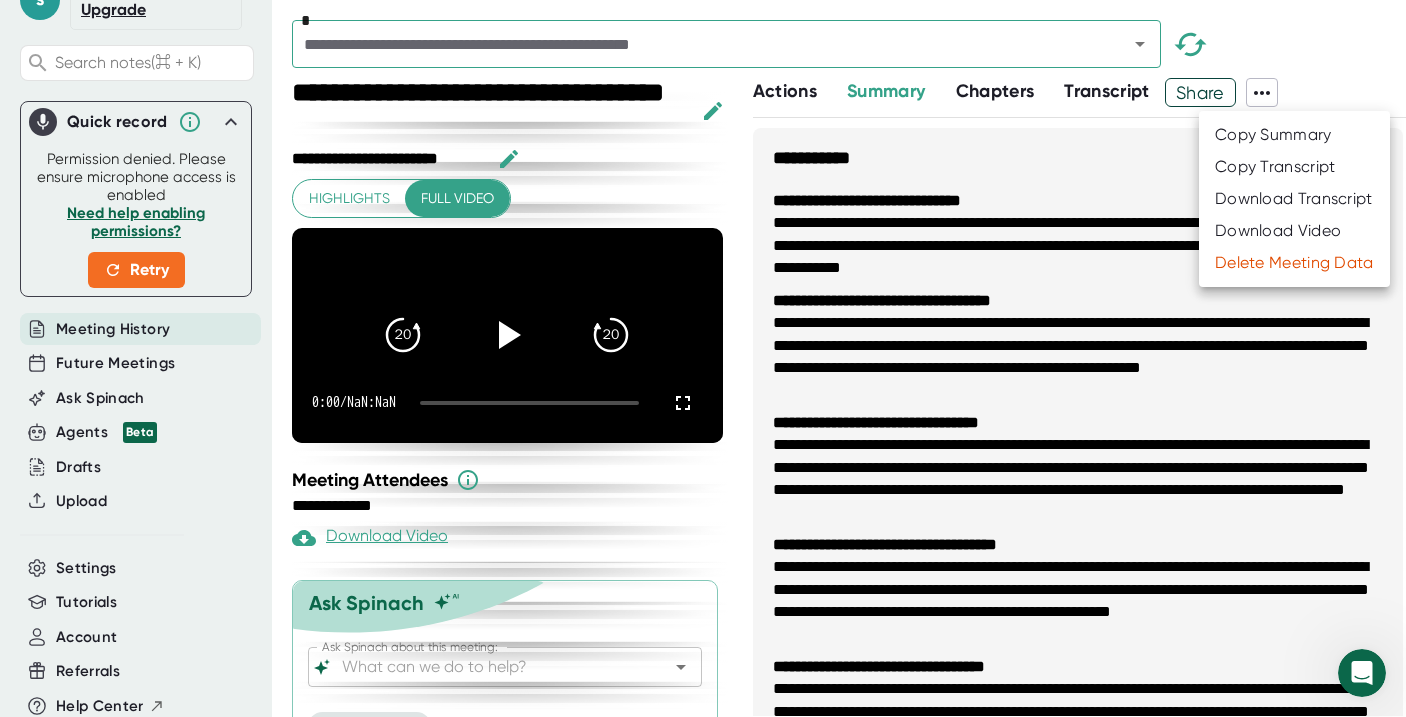 click at bounding box center [703, 358] 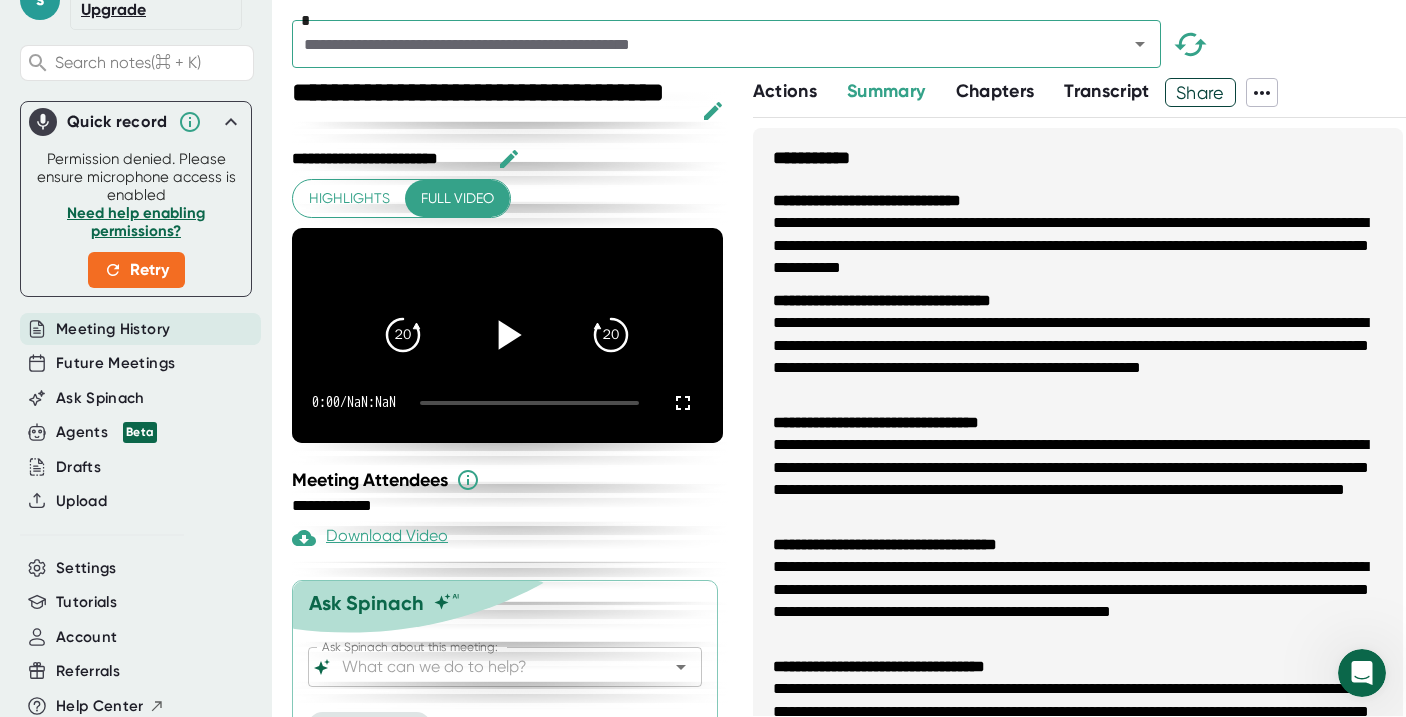 click 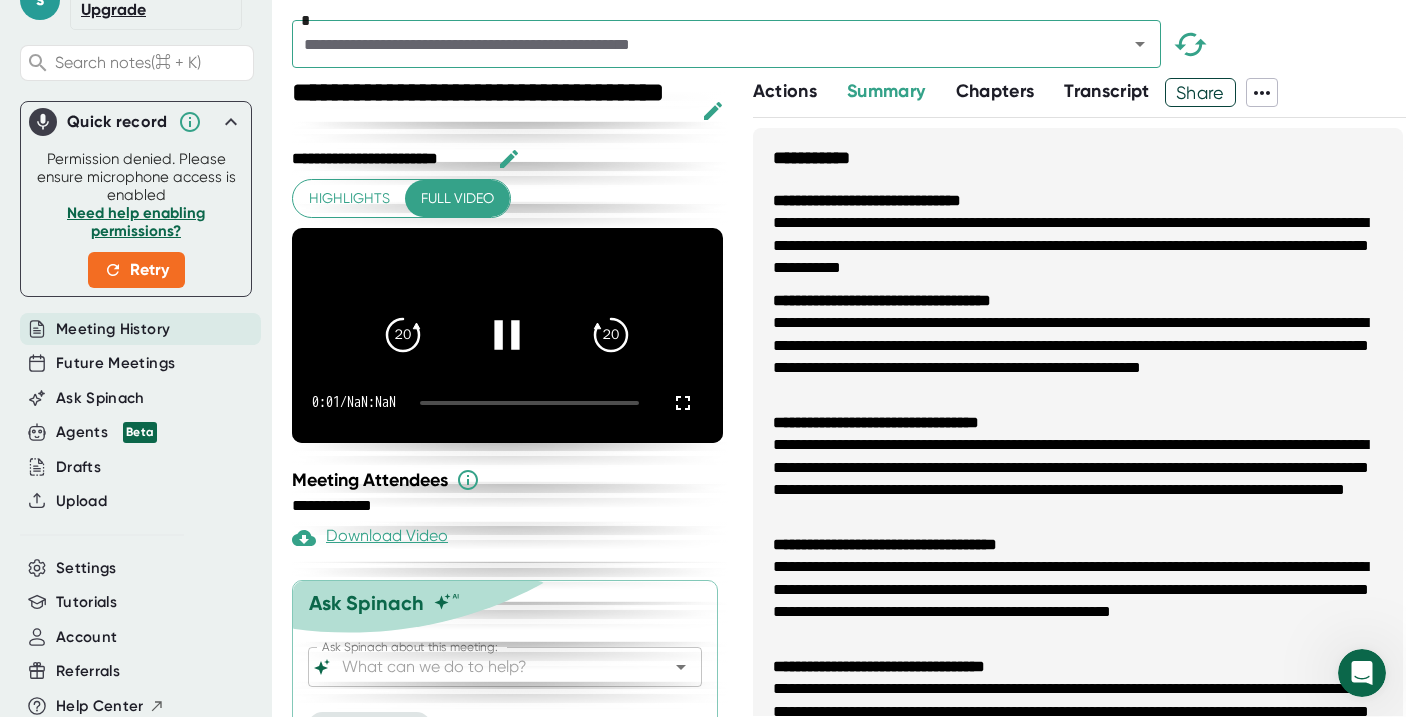 click at bounding box center (529, 403) 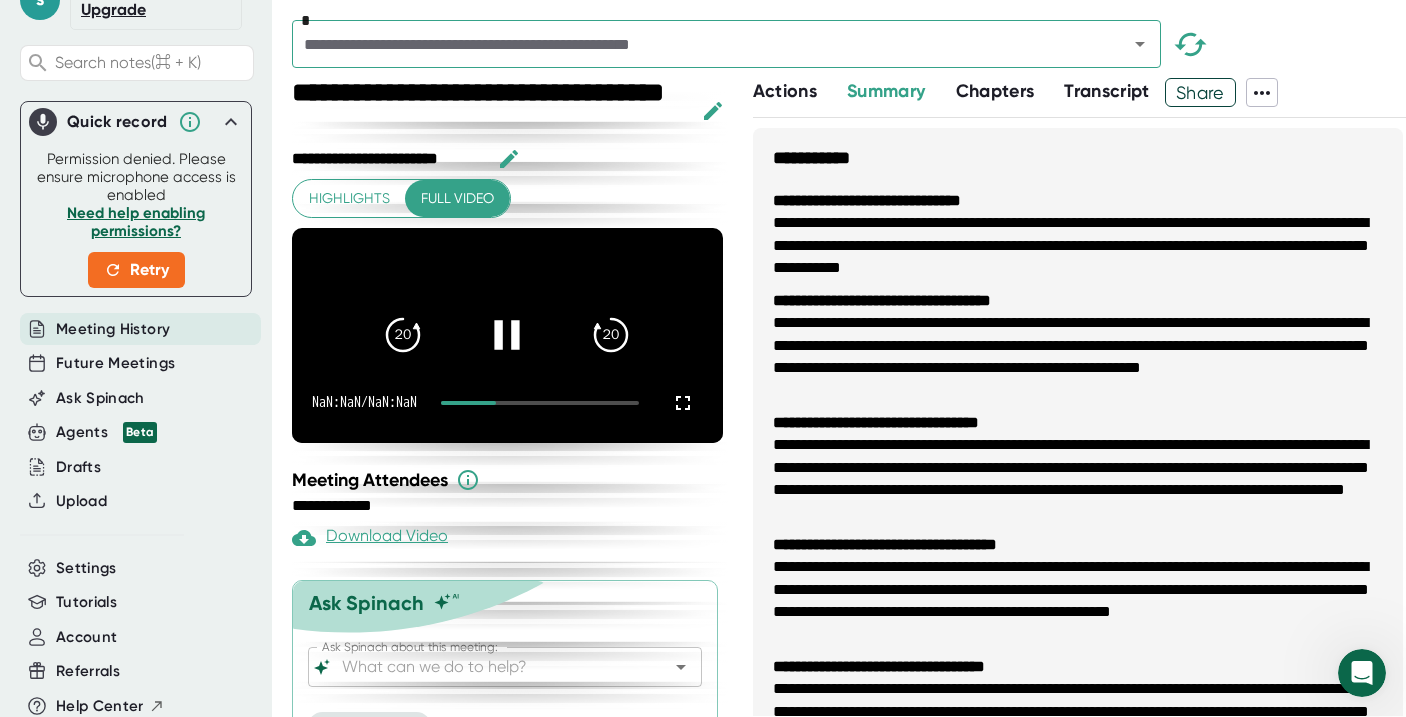 click at bounding box center (468, 403) 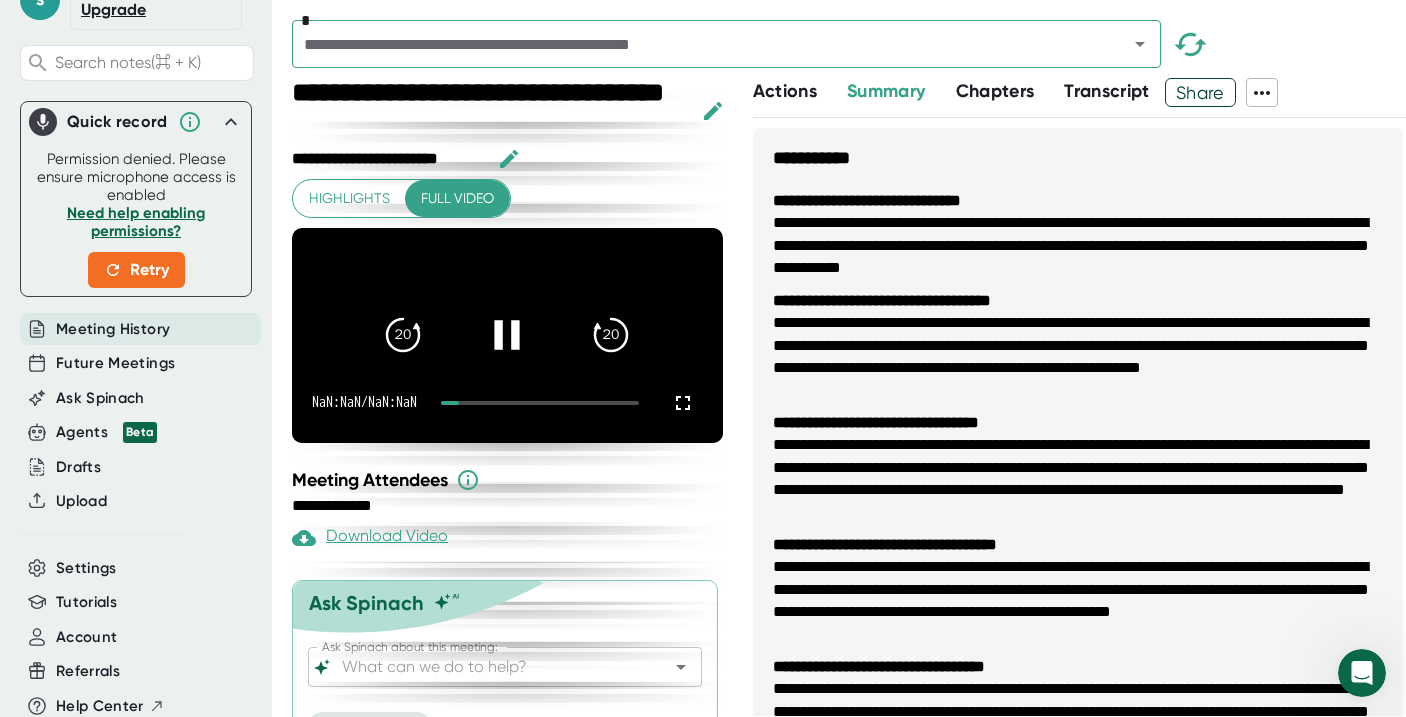 drag, startPoint x: 493, startPoint y: 403, endPoint x: 458, endPoint y: 398, distance: 35.35534 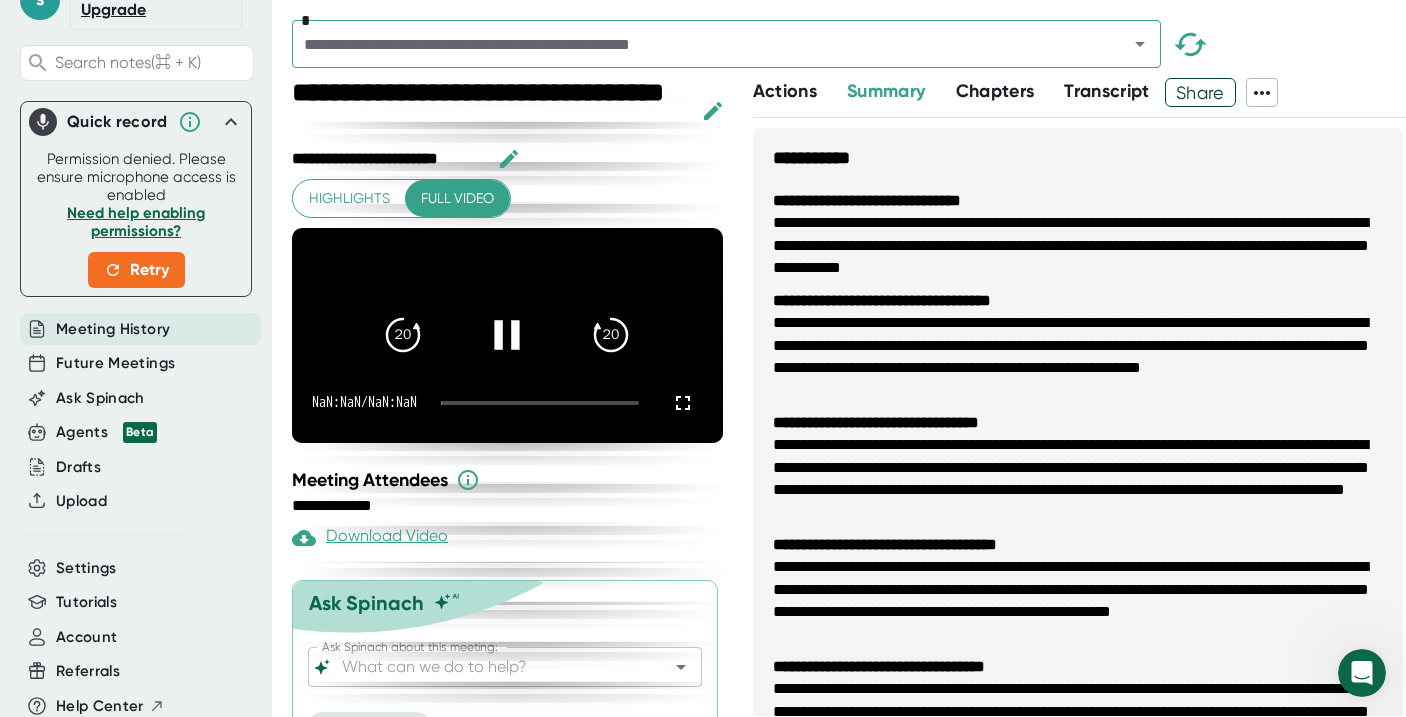 click 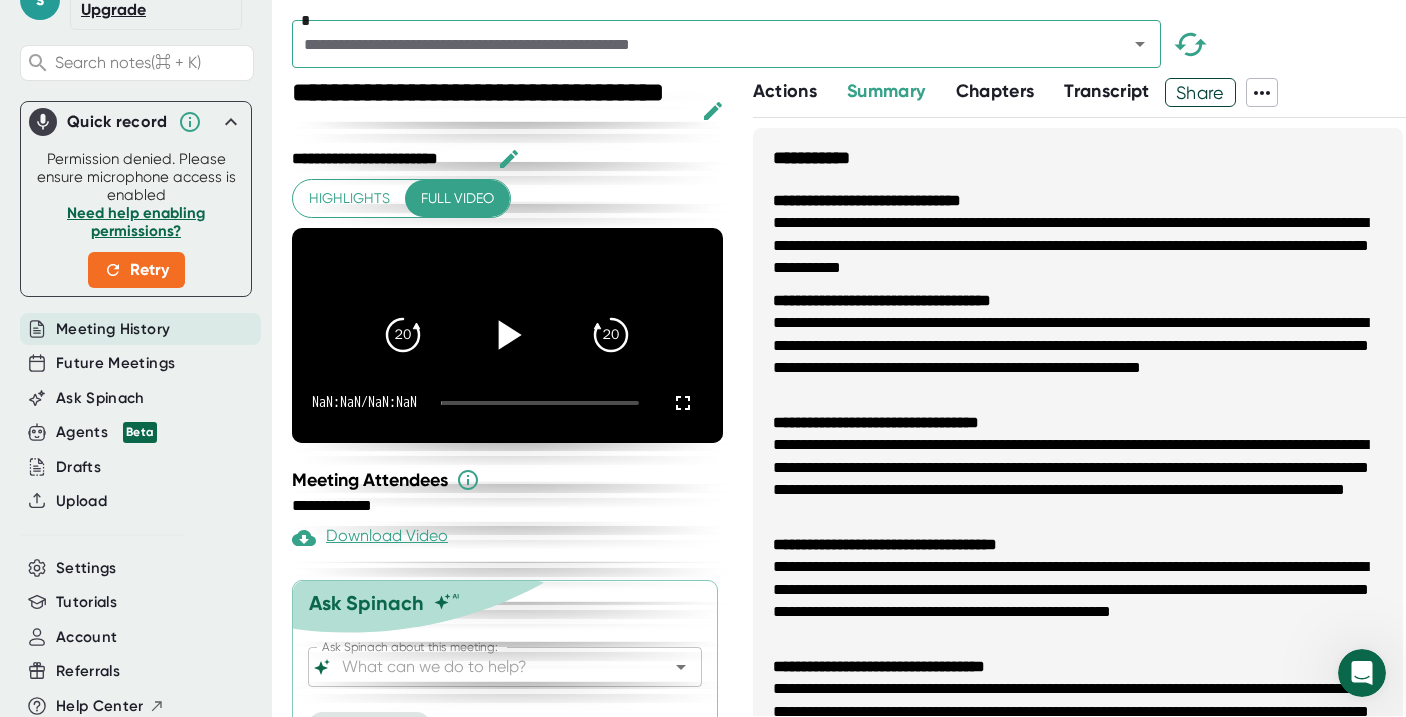 click 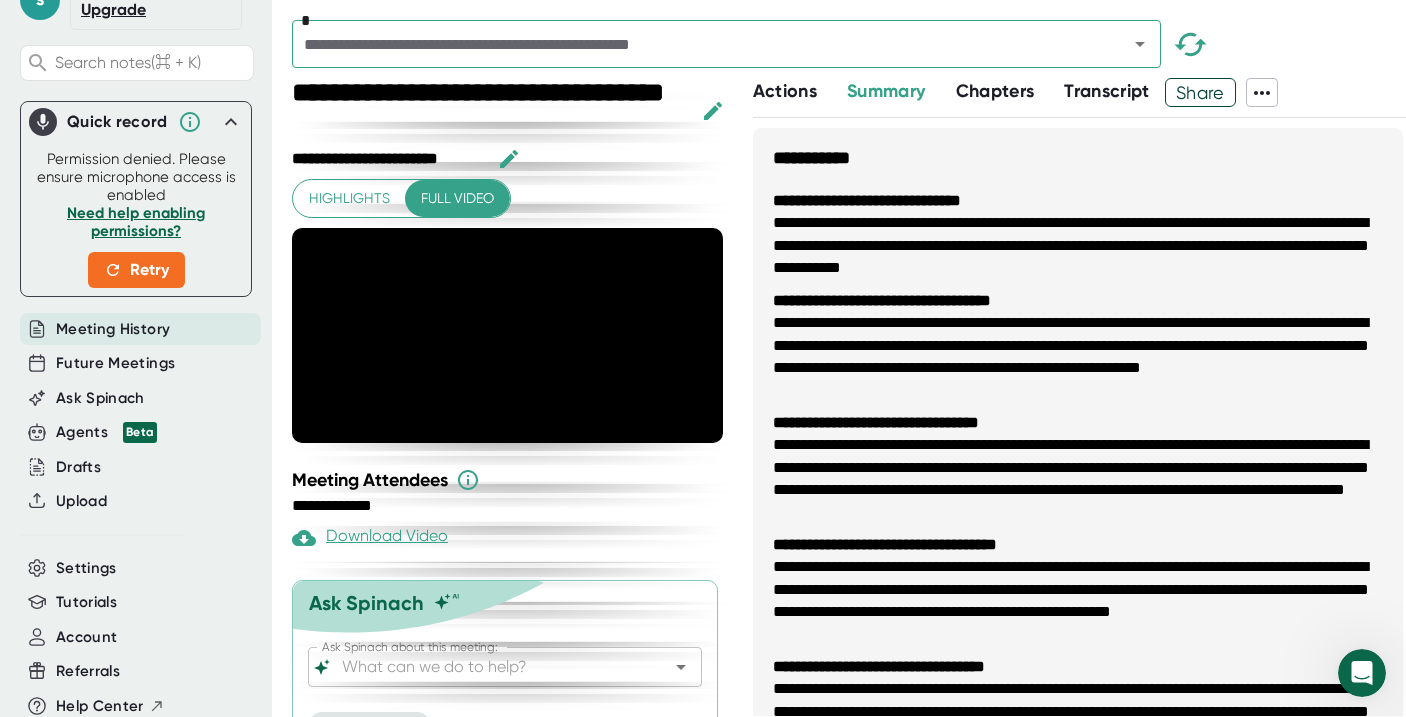 click on "Meeting History" at bounding box center [113, 329] 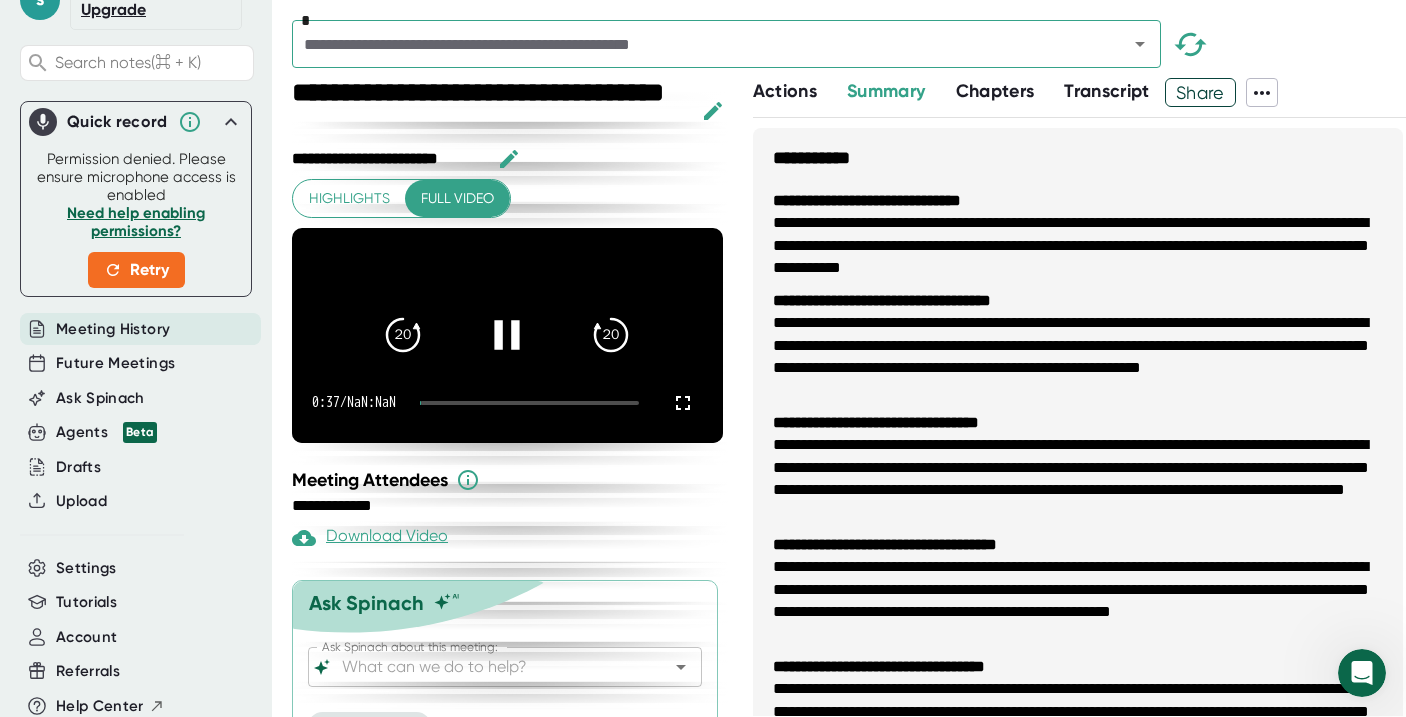 click 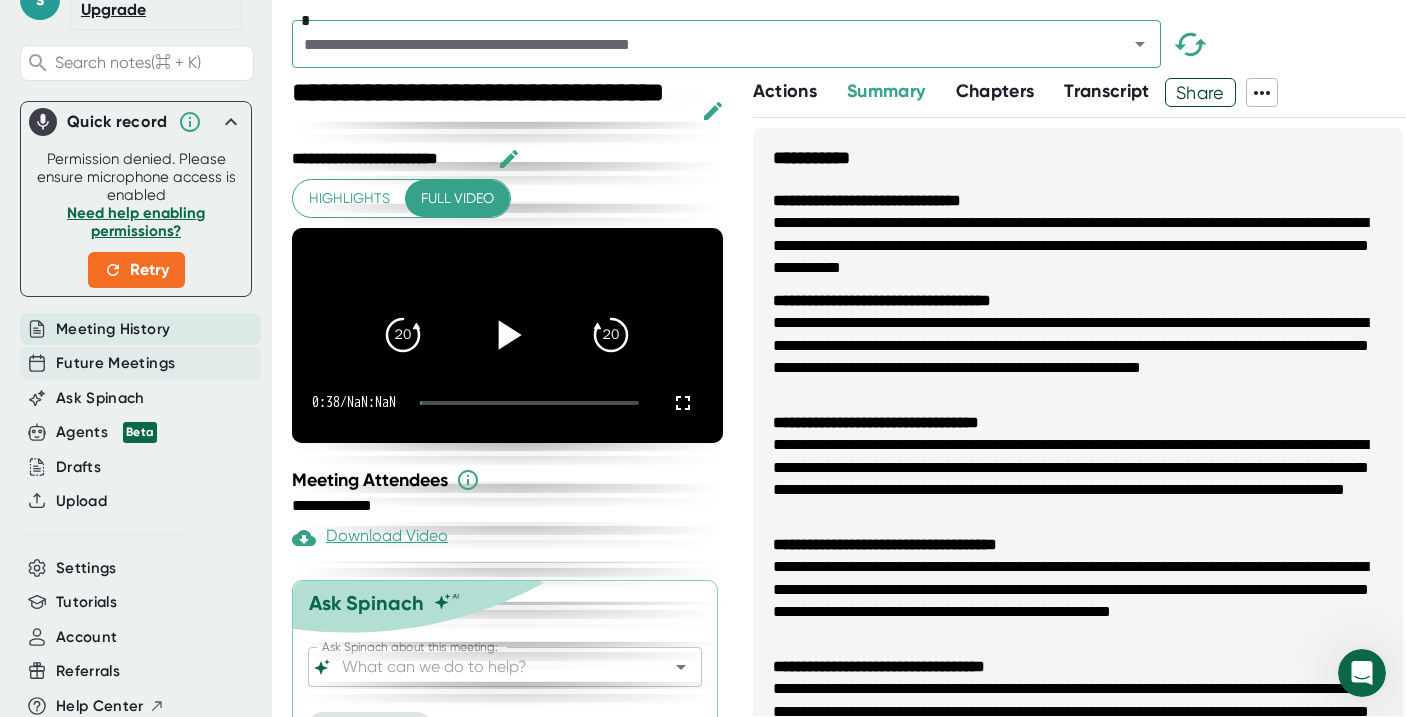 click on "Future Meetings" at bounding box center [115, 363] 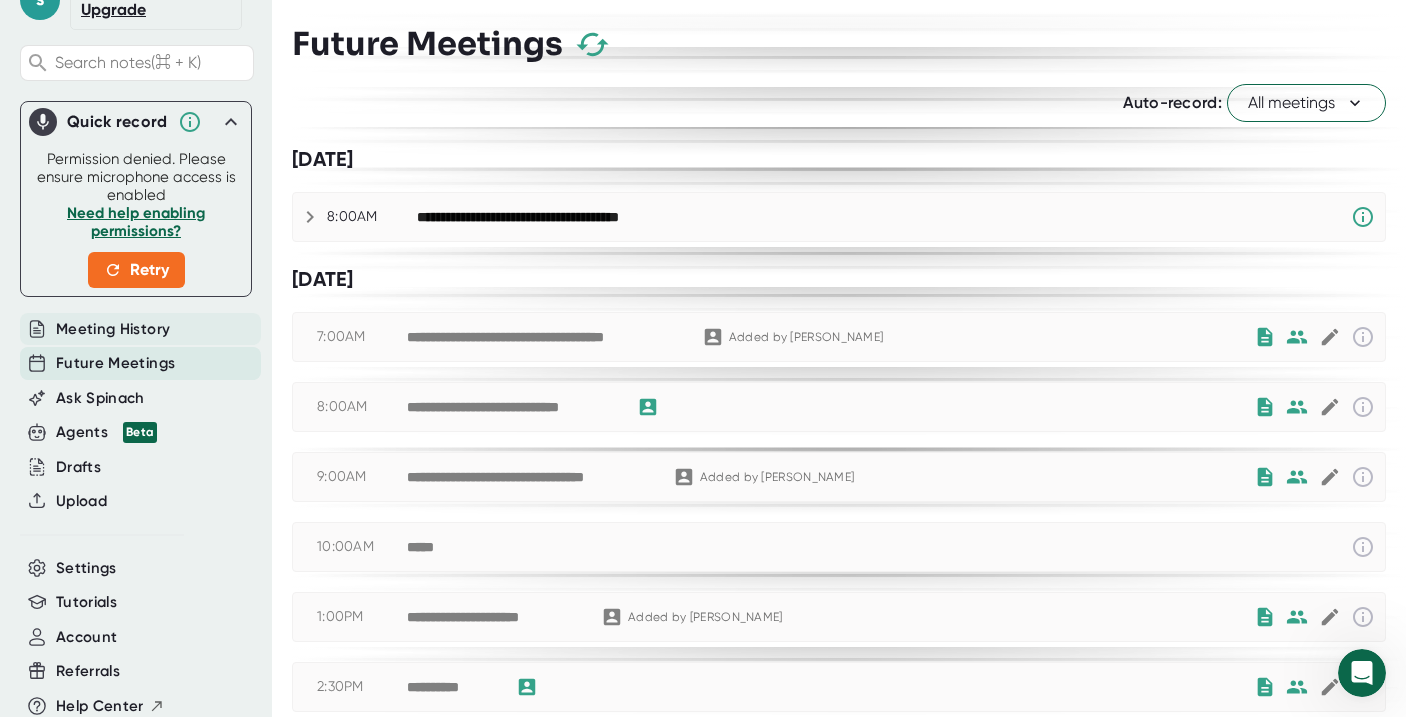 click on "Meeting History" at bounding box center [113, 329] 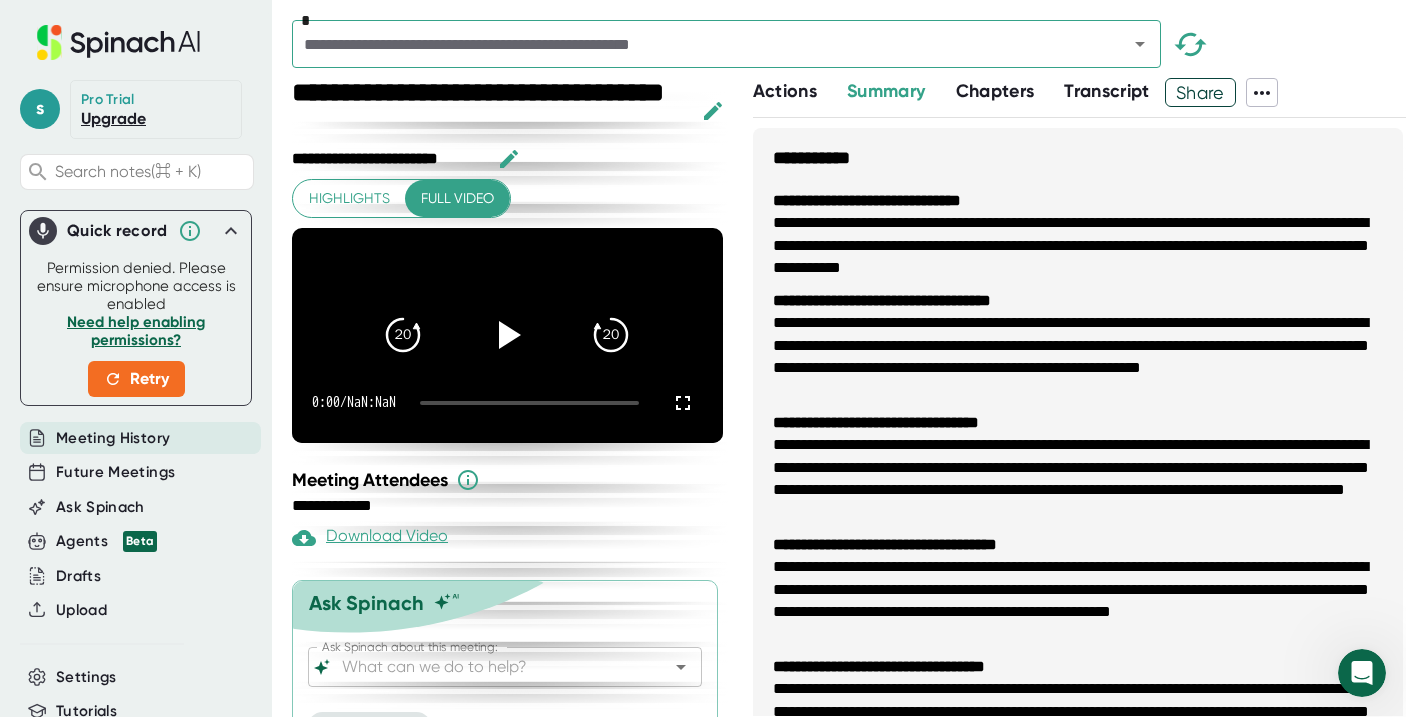 scroll, scrollTop: 0, scrollLeft: 0, axis: both 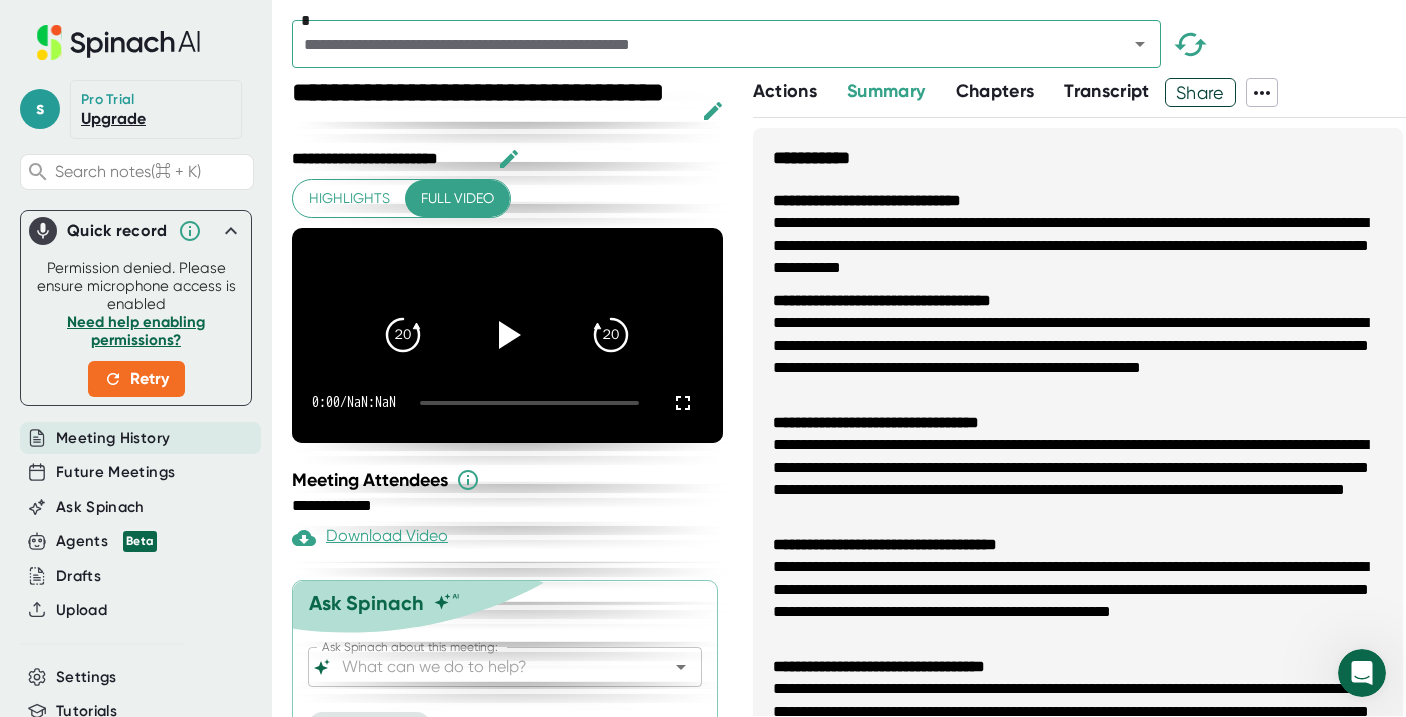 click 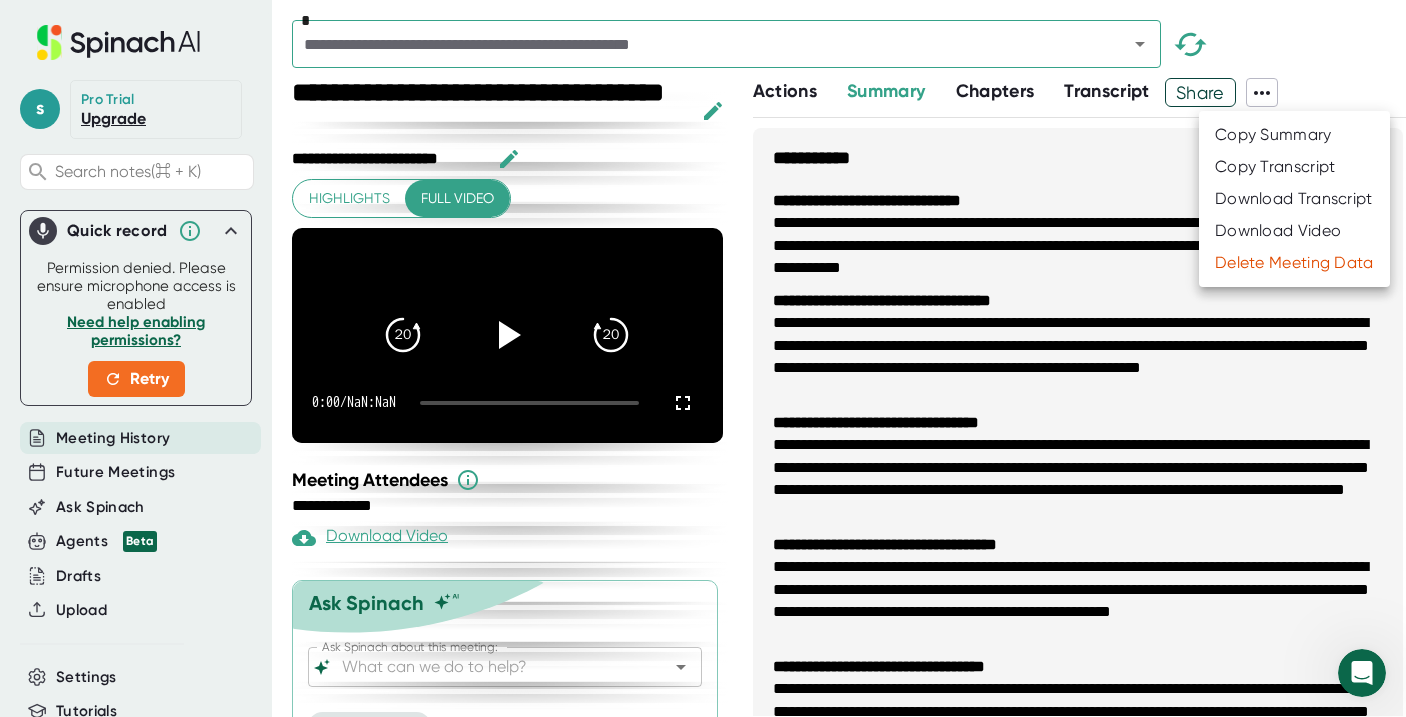 click at bounding box center (703, 358) 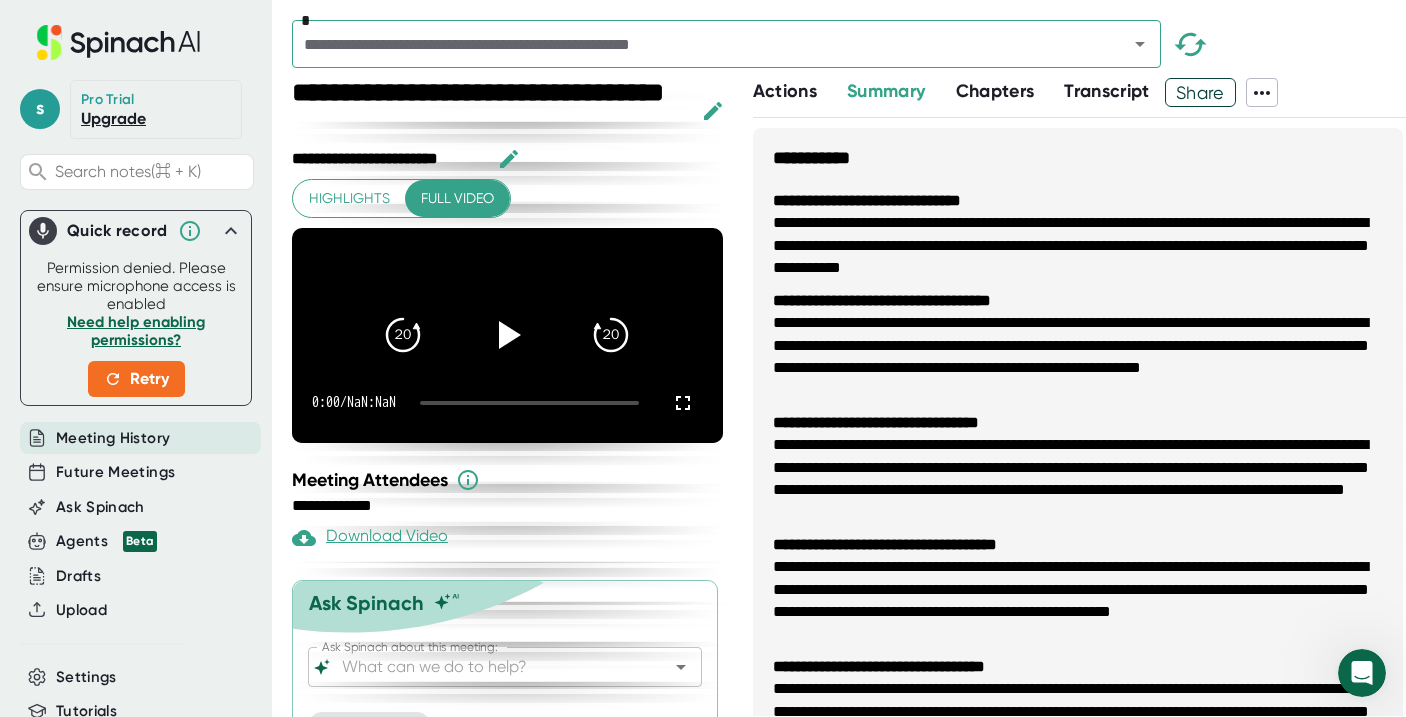 click on "Transcript" at bounding box center [1107, 91] 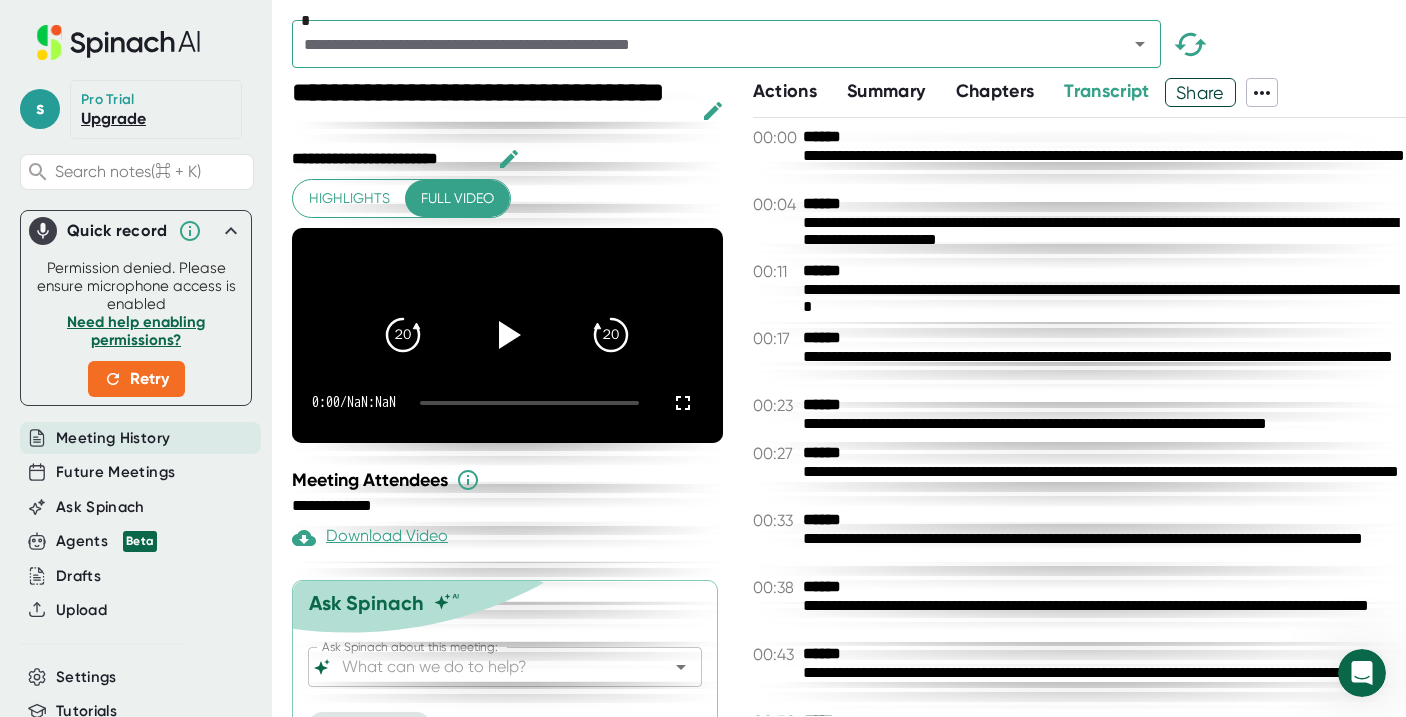 scroll, scrollTop: 0, scrollLeft: 0, axis: both 